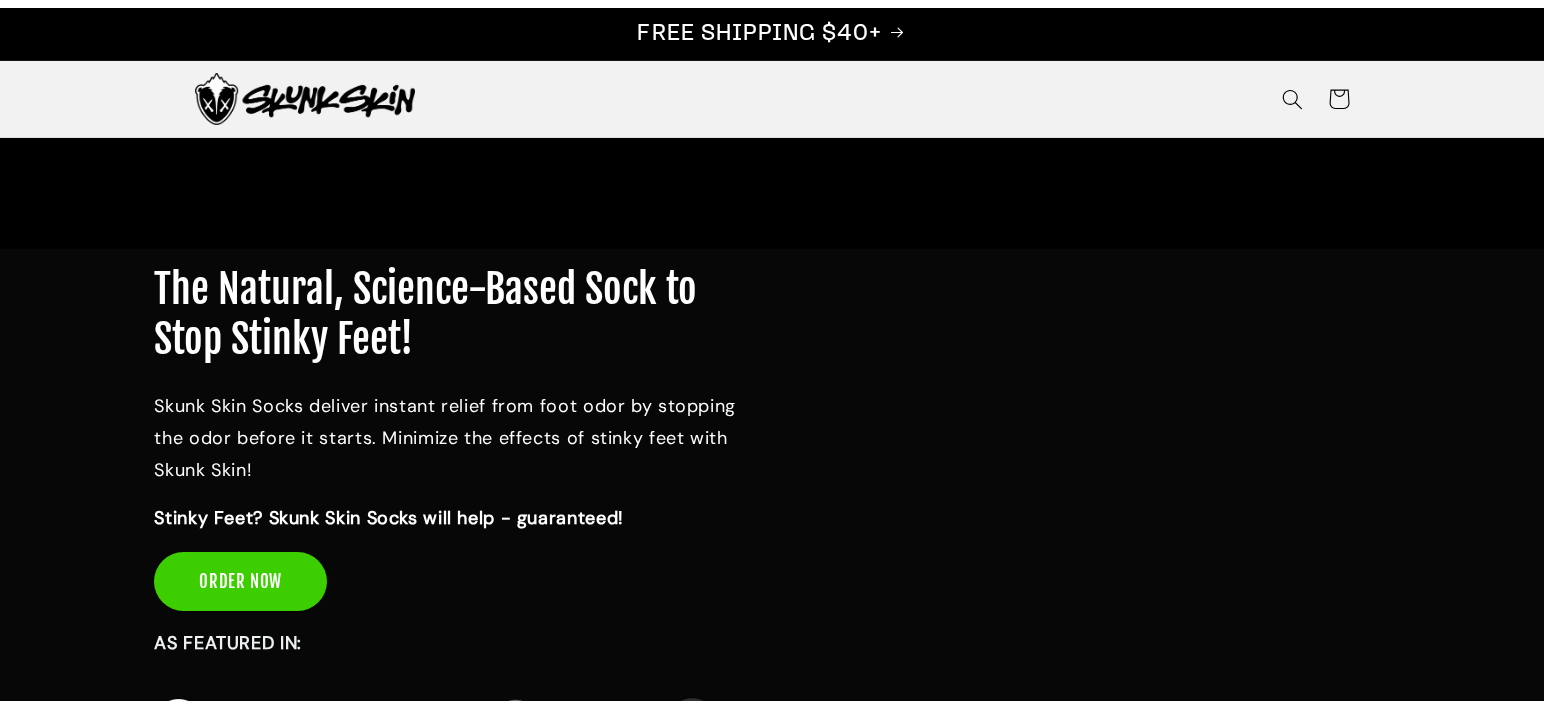 scroll, scrollTop: 0, scrollLeft: 0, axis: both 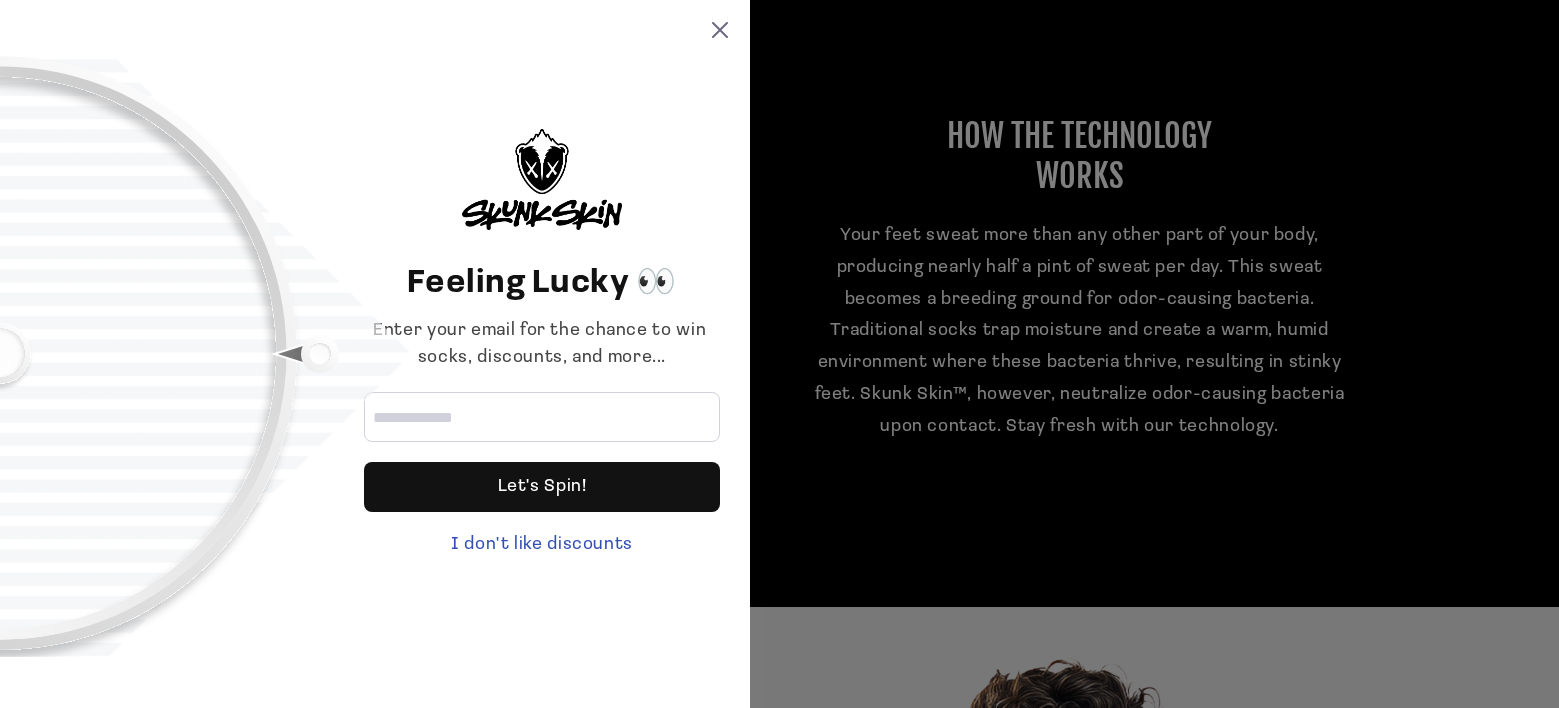 drag, startPoint x: 1552, startPoint y: 34, endPoint x: 1564, endPoint y: 163, distance: 129.55693 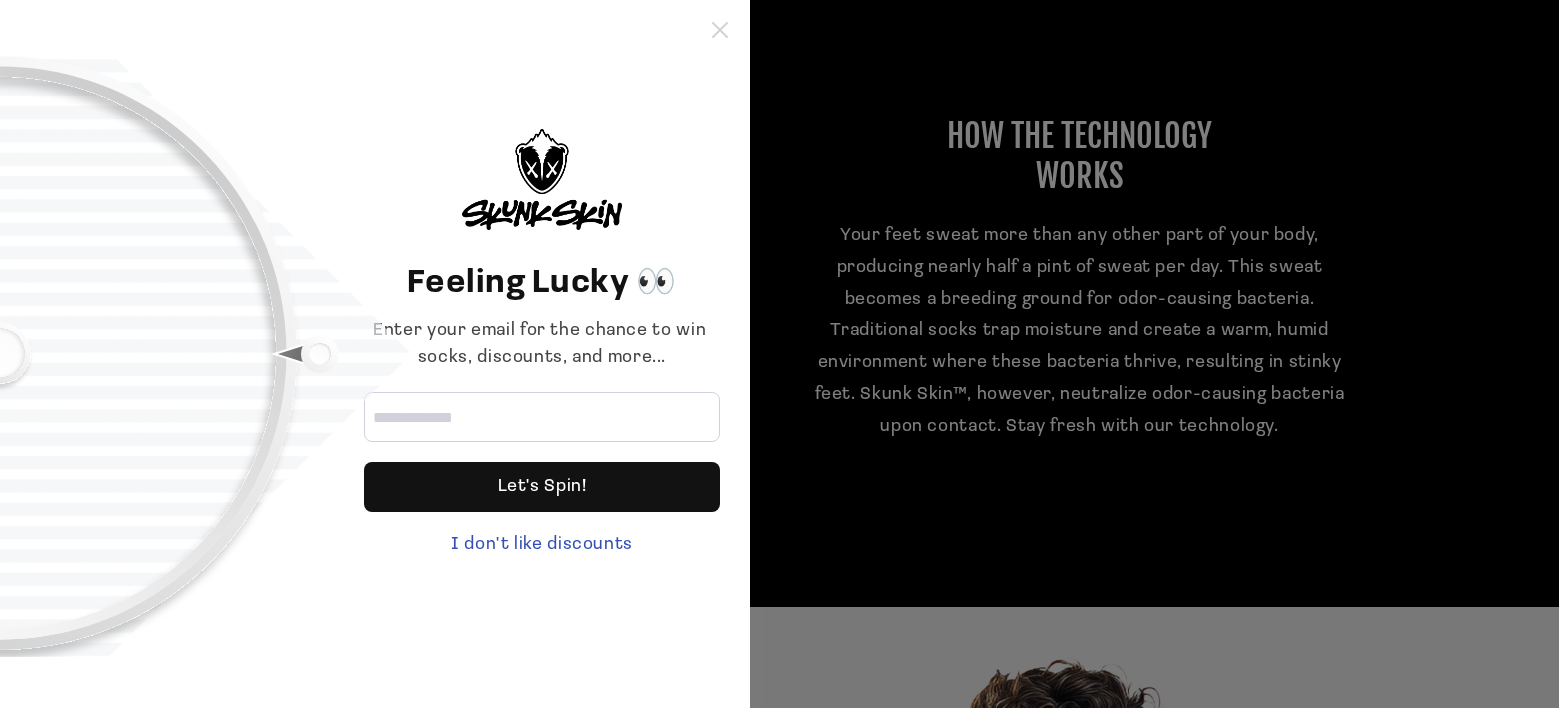 click 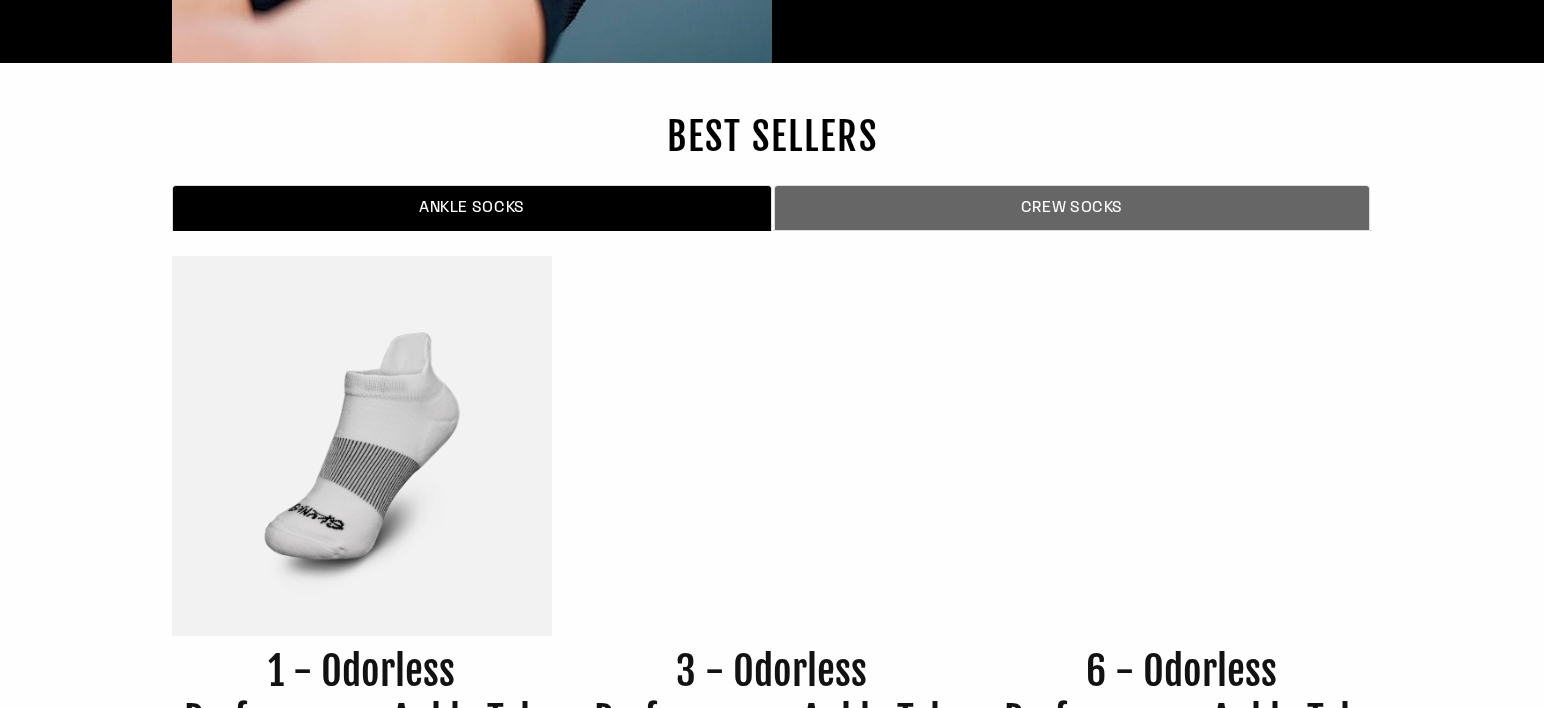 scroll, scrollTop: 6532, scrollLeft: 0, axis: vertical 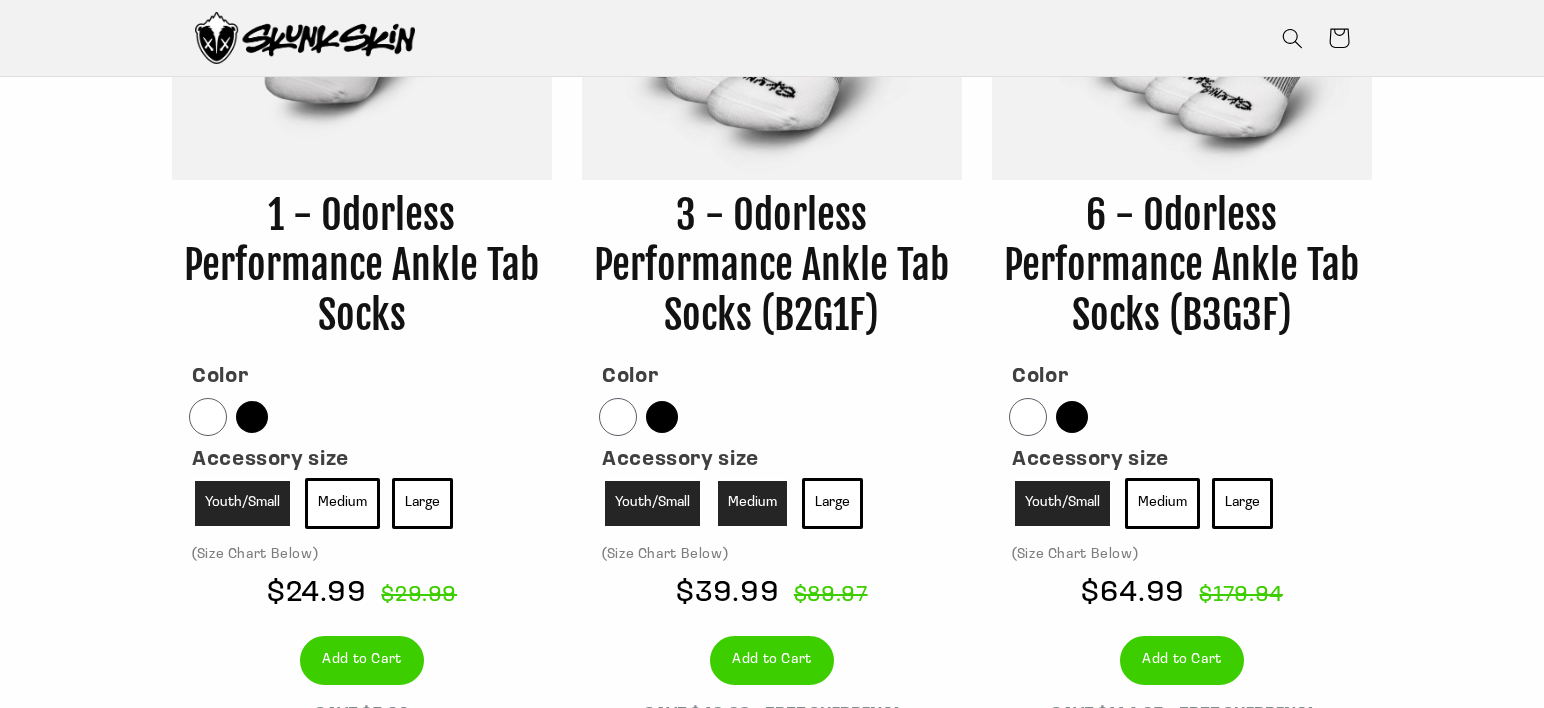 click on "Medium" at bounding box center [752, 503] 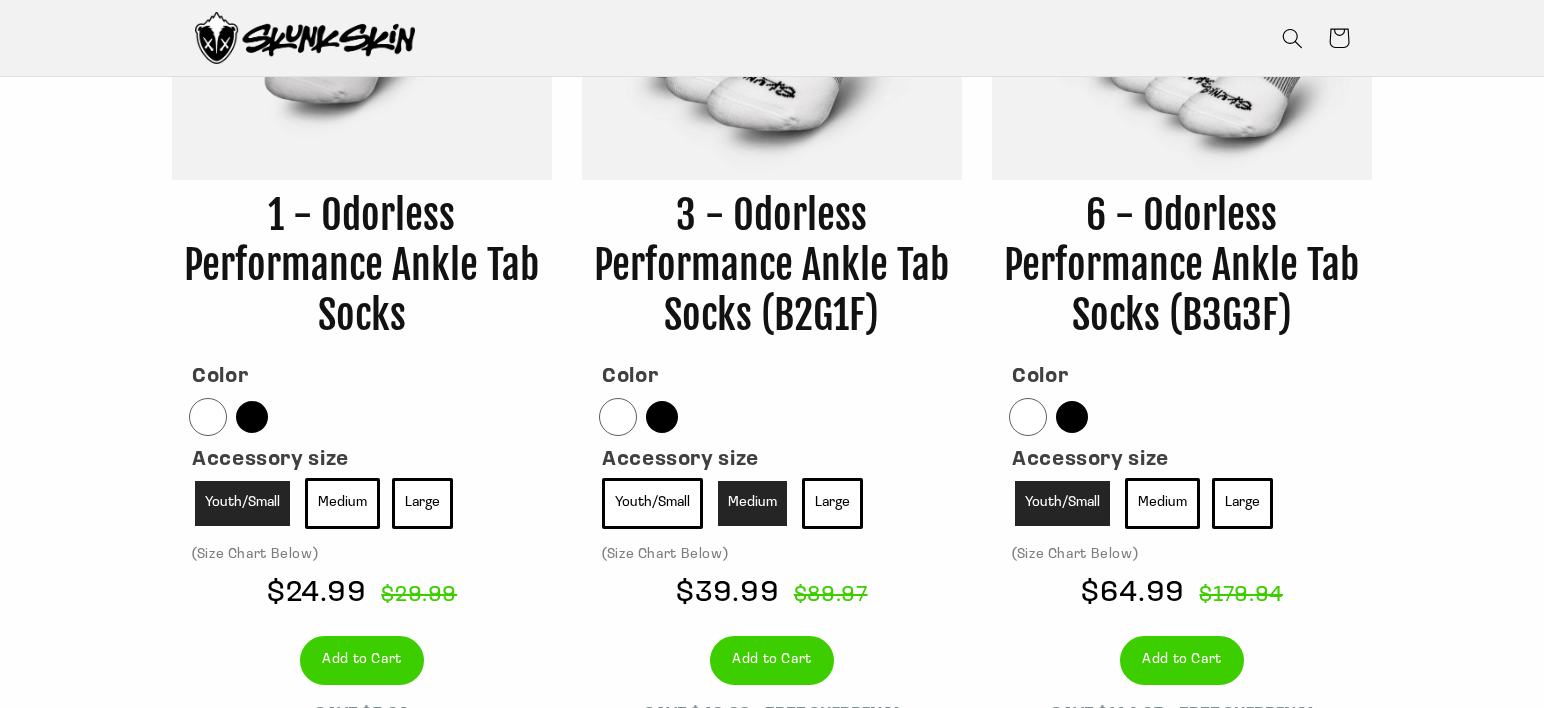 click at bounding box center (618, 417) 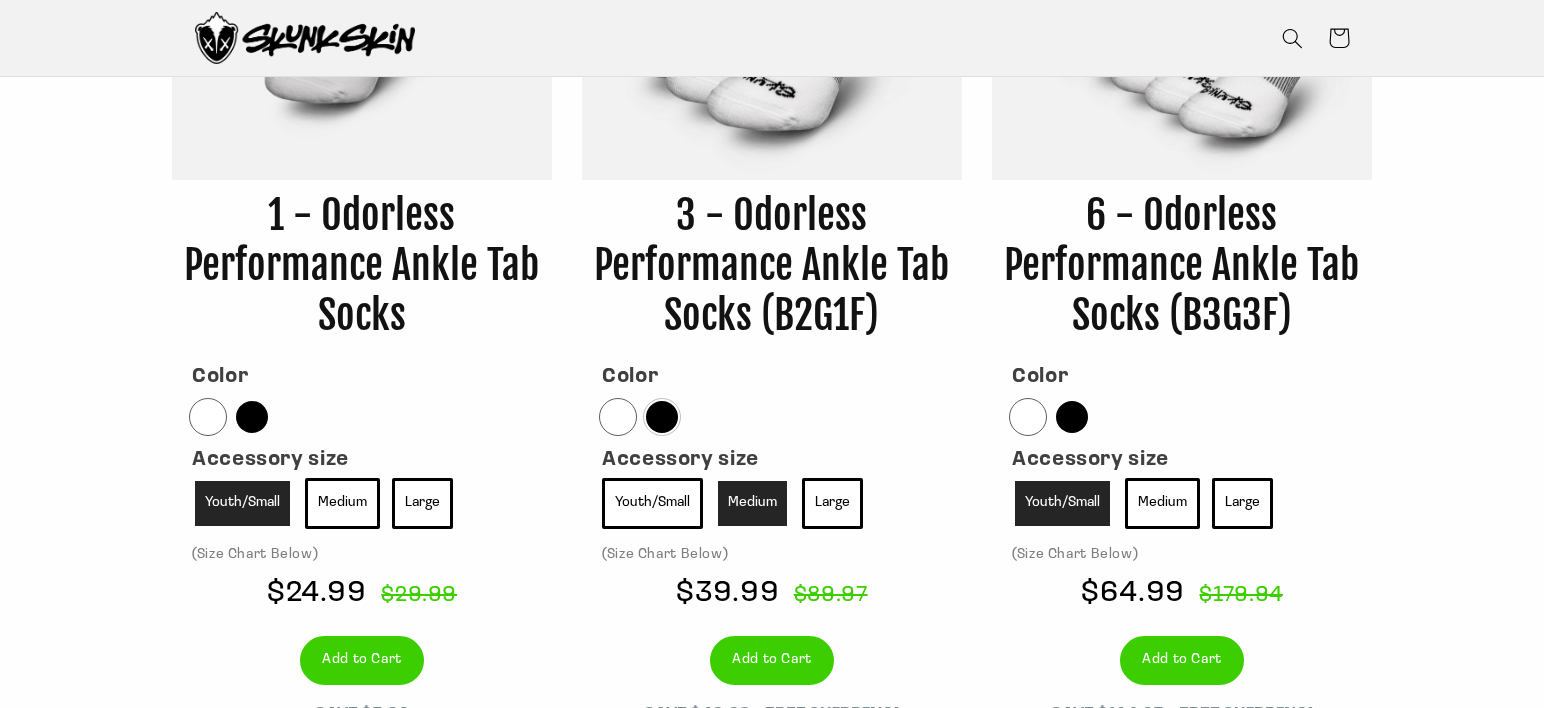 click at bounding box center (662, 417) 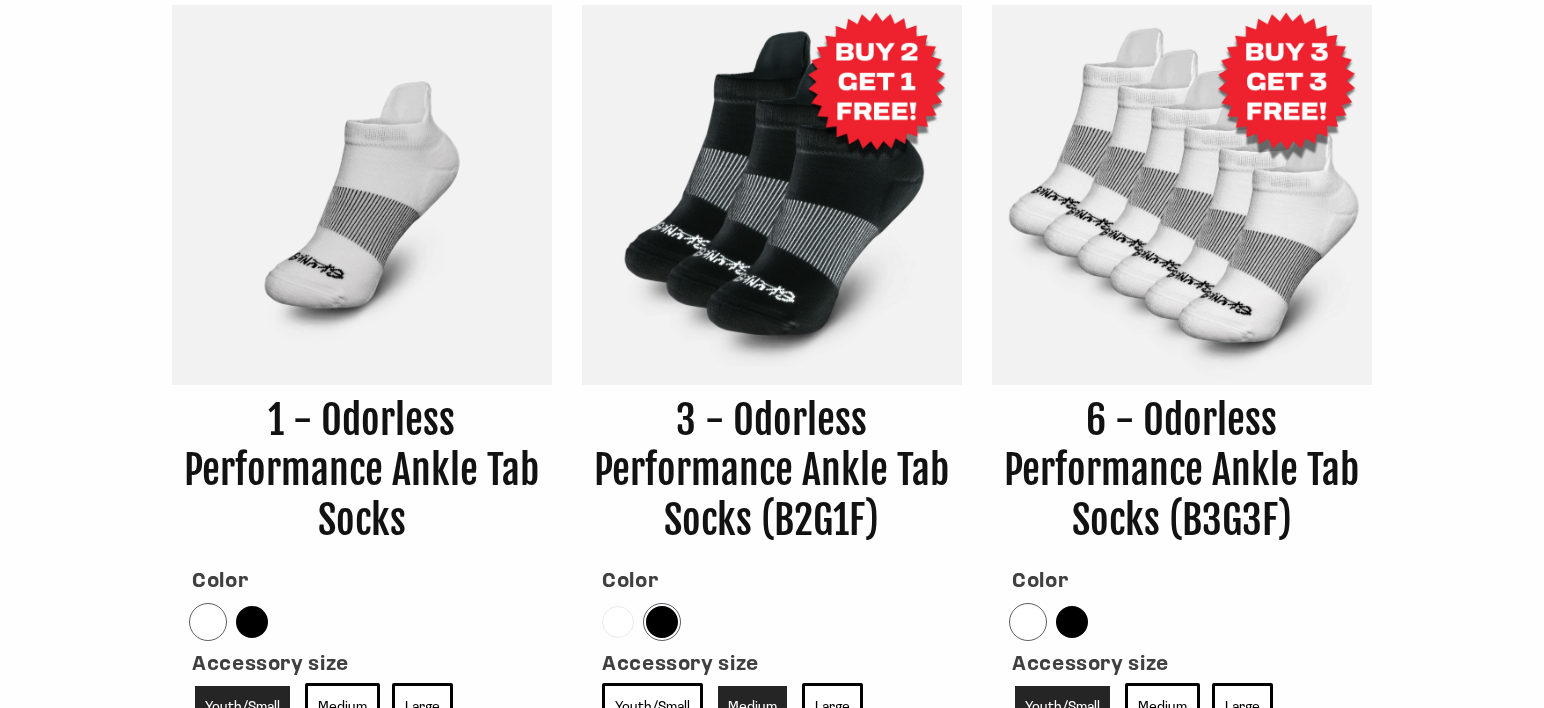 scroll, scrollTop: 6783, scrollLeft: 0, axis: vertical 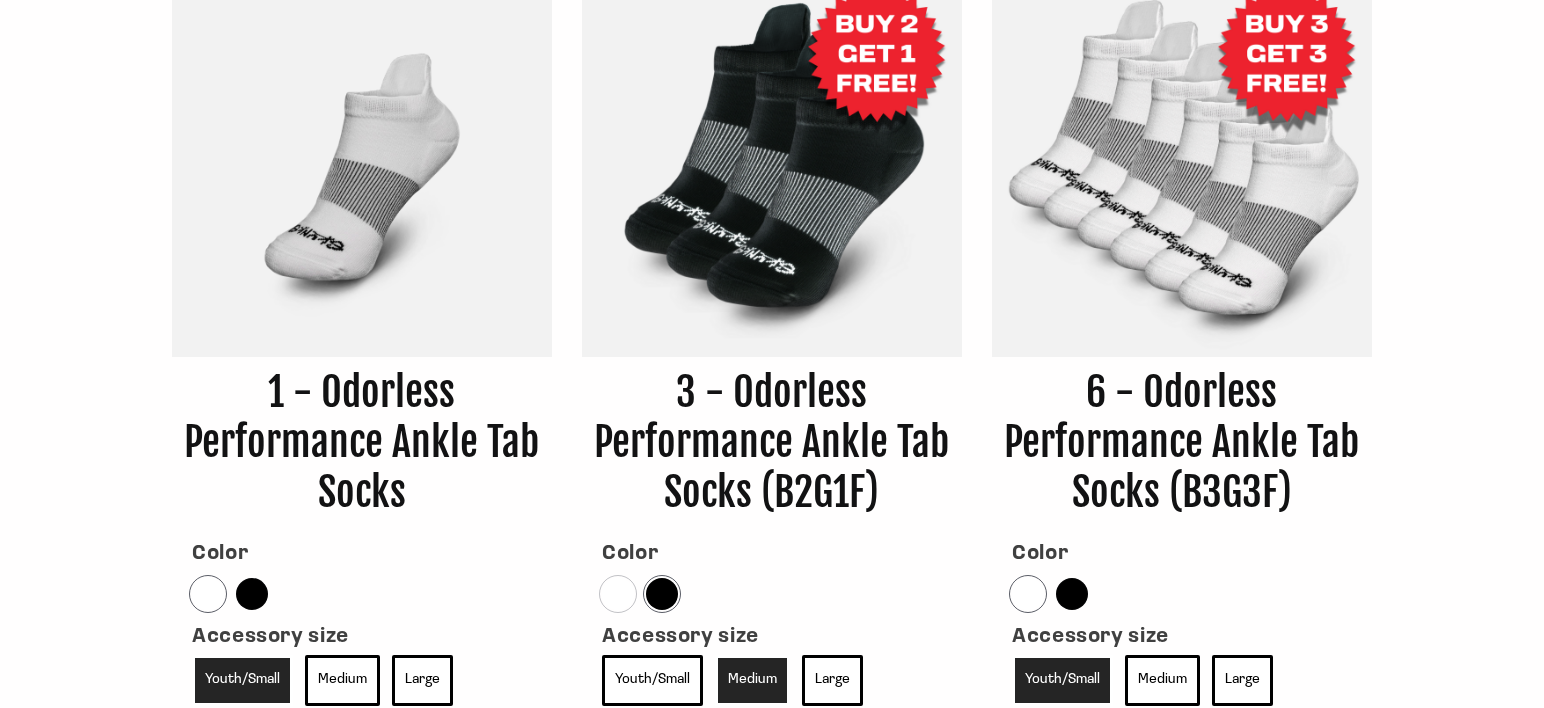 click at bounding box center (618, 594) 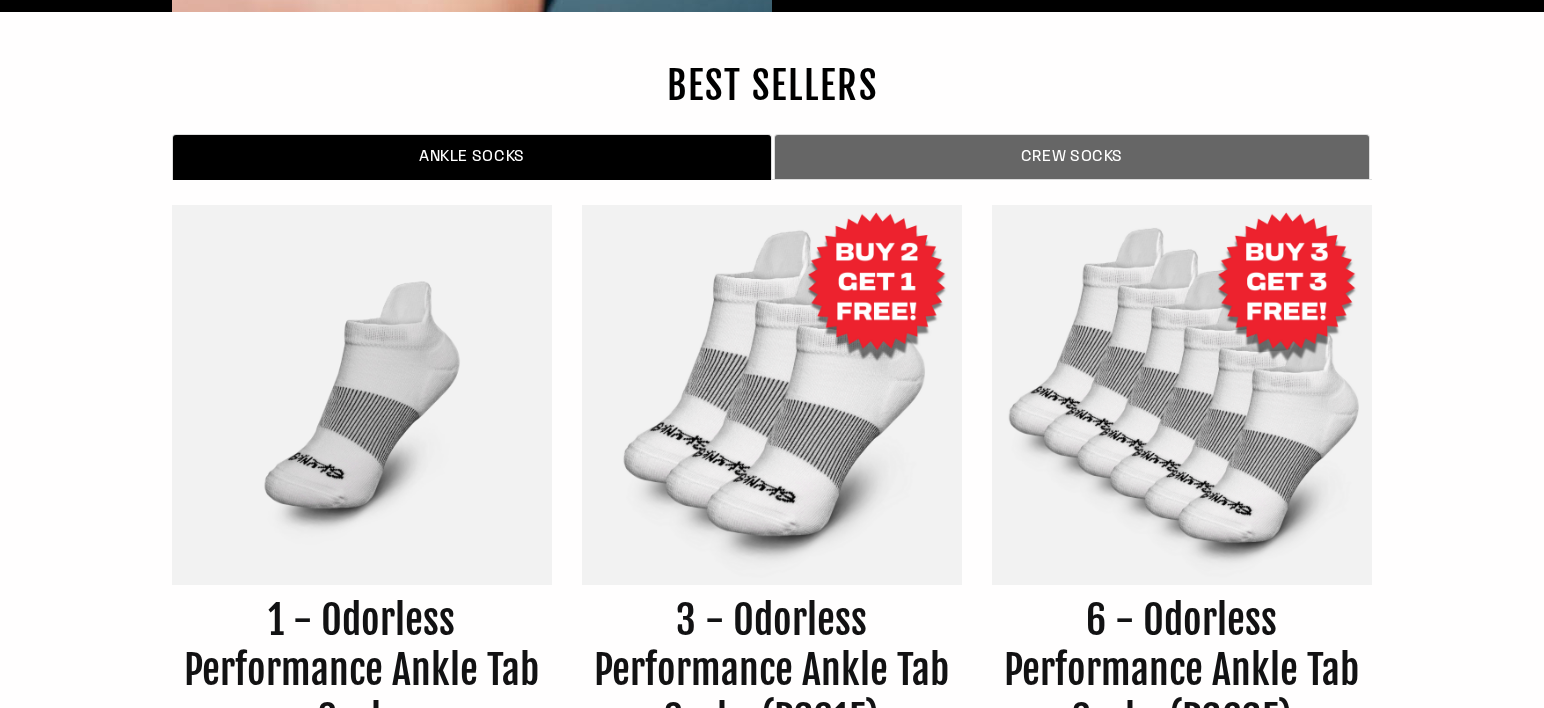 scroll, scrollTop: 6583, scrollLeft: 0, axis: vertical 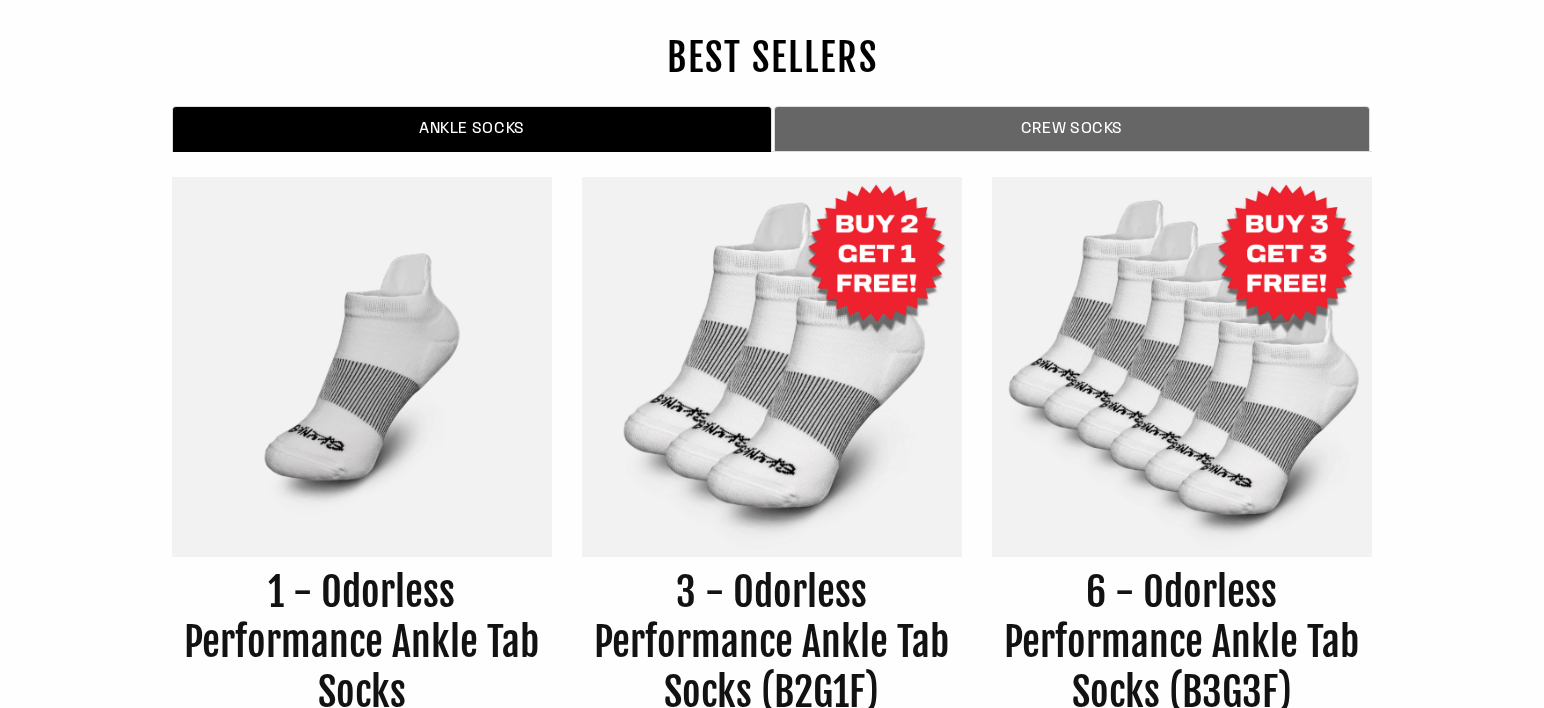 click on "CREW SOCKS" at bounding box center [1072, 129] 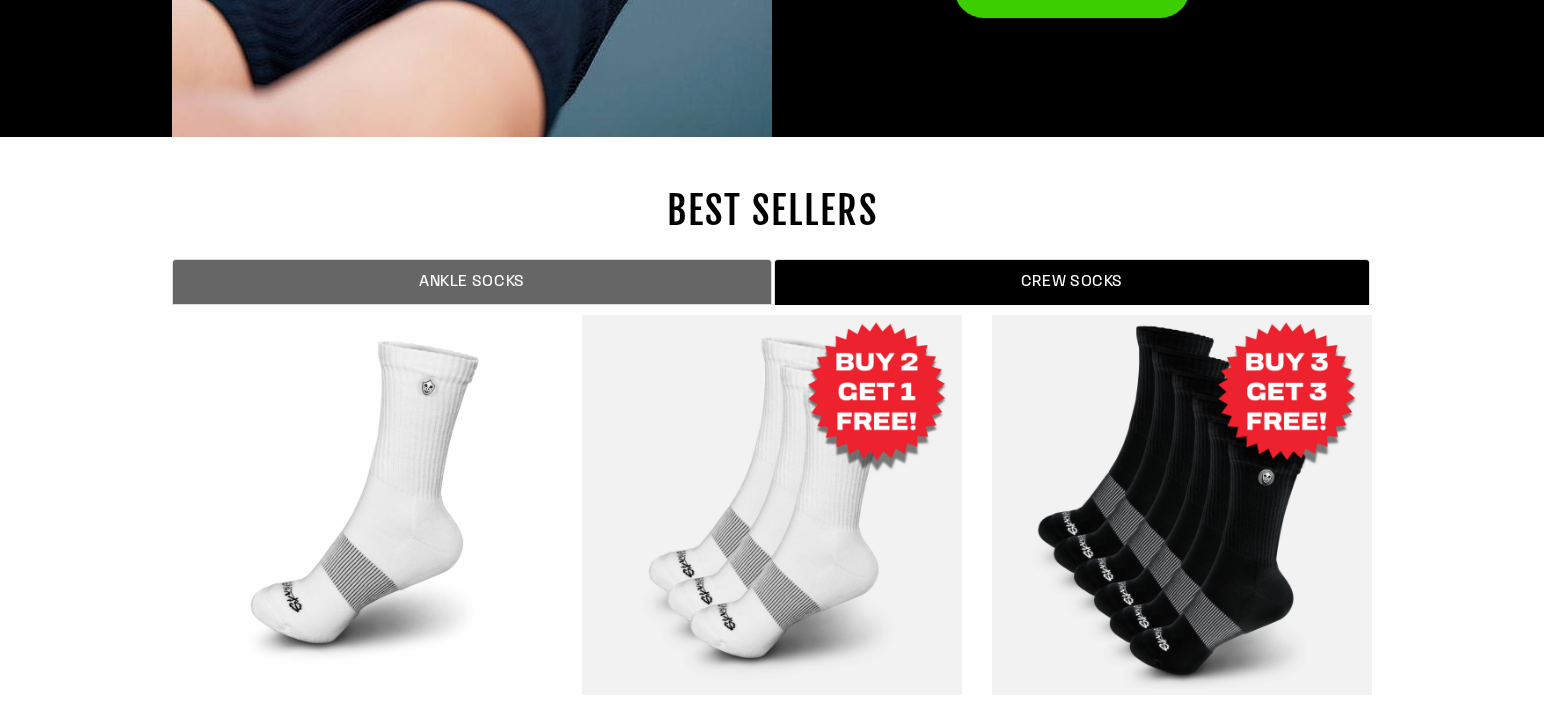 scroll, scrollTop: 6444, scrollLeft: 0, axis: vertical 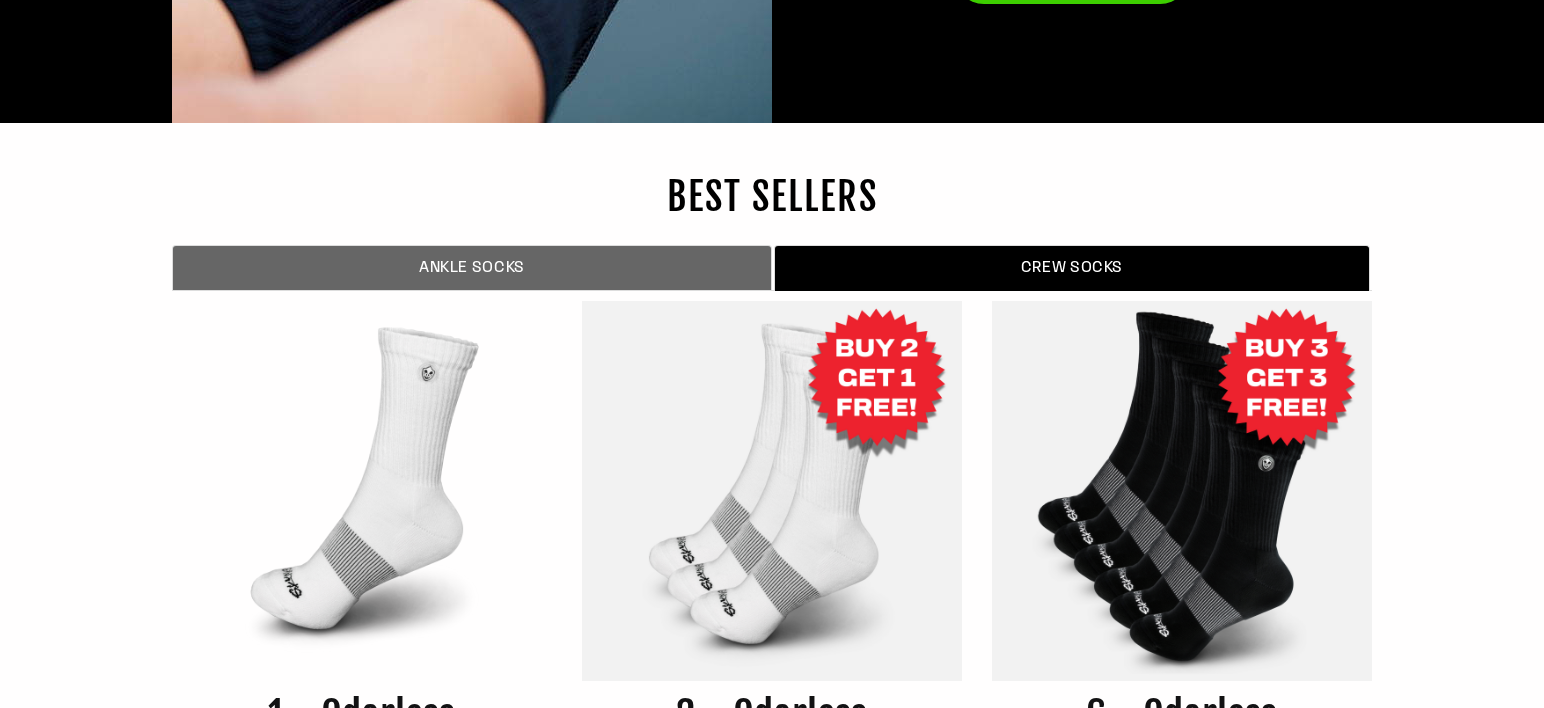 click on "ANKLE SOCKS" at bounding box center (472, 268) 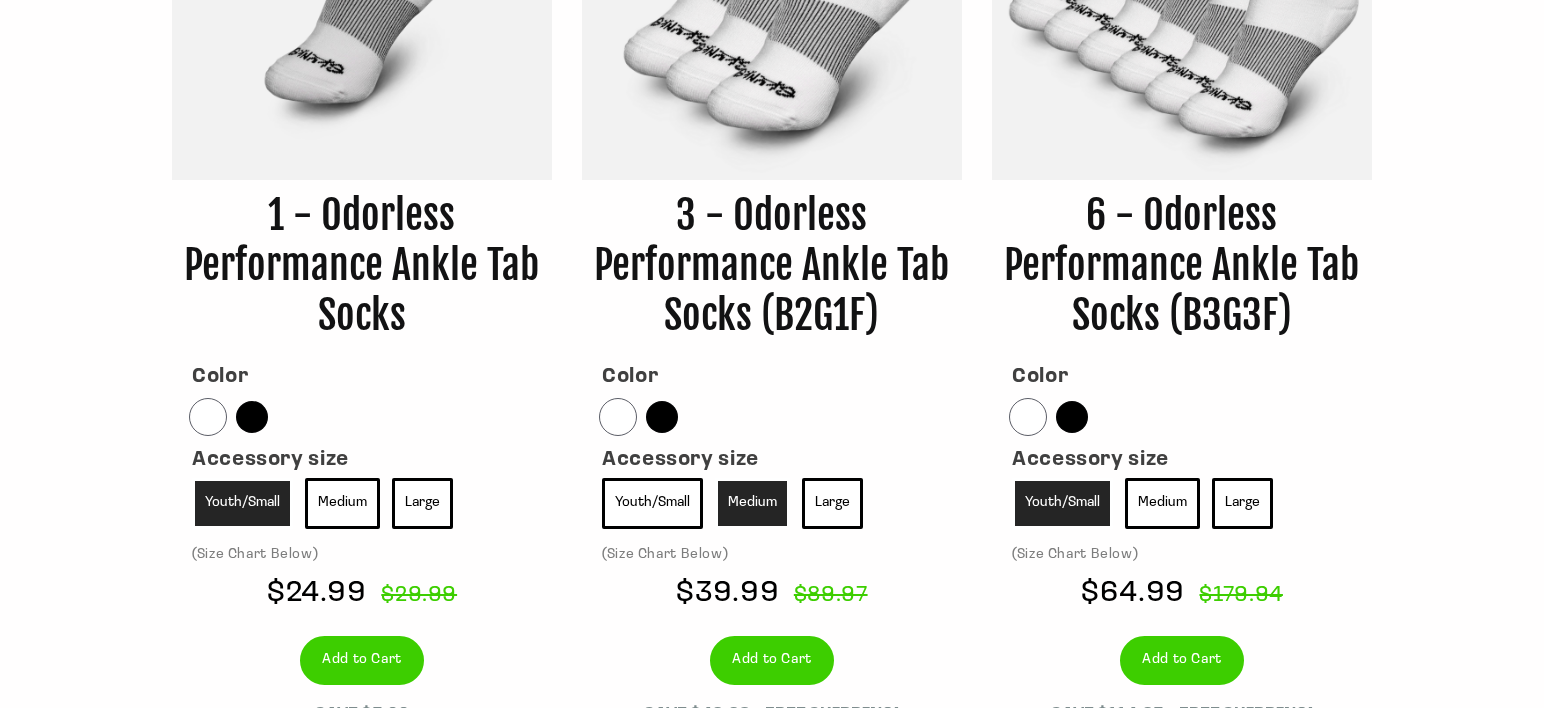 scroll, scrollTop: 6974, scrollLeft: 0, axis: vertical 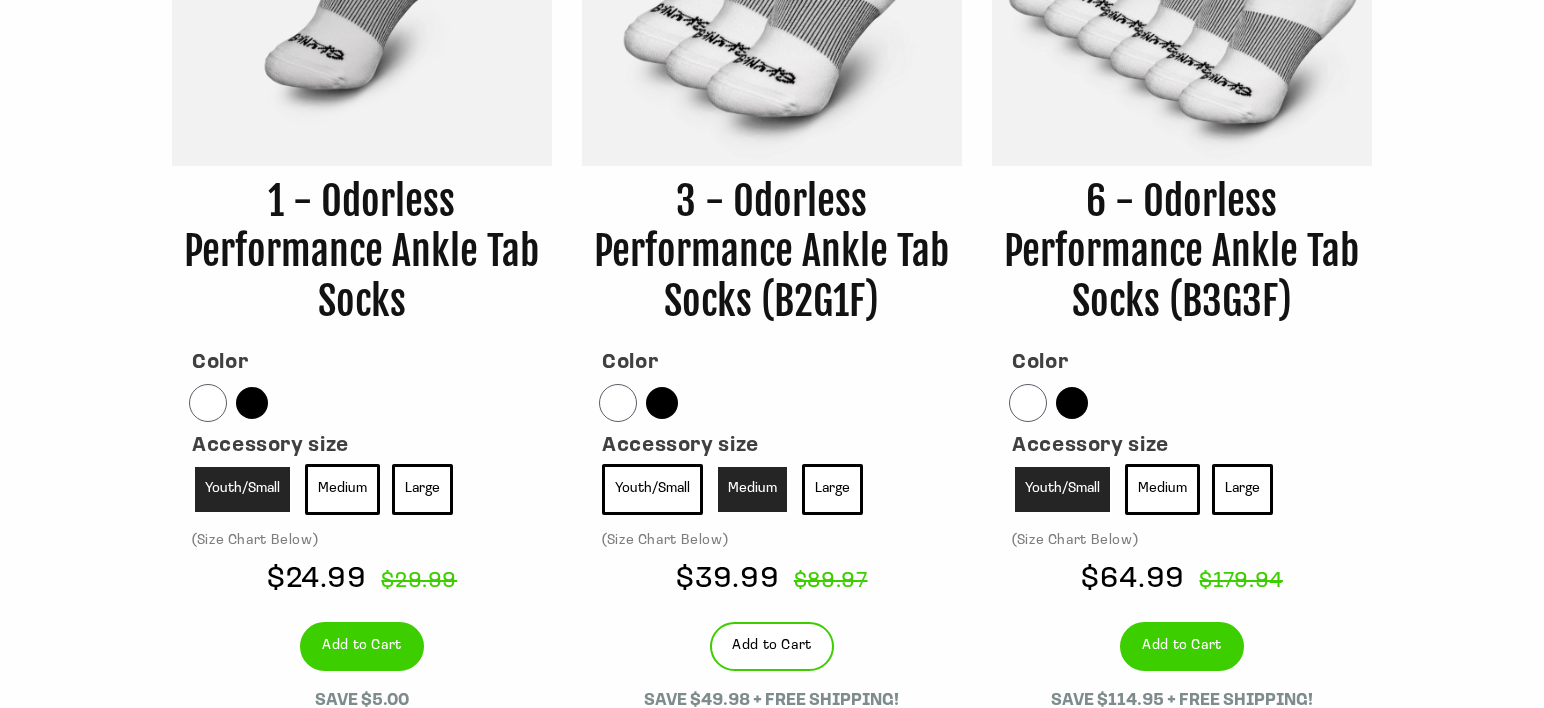 click on "Add to Cart" at bounding box center (772, 646) 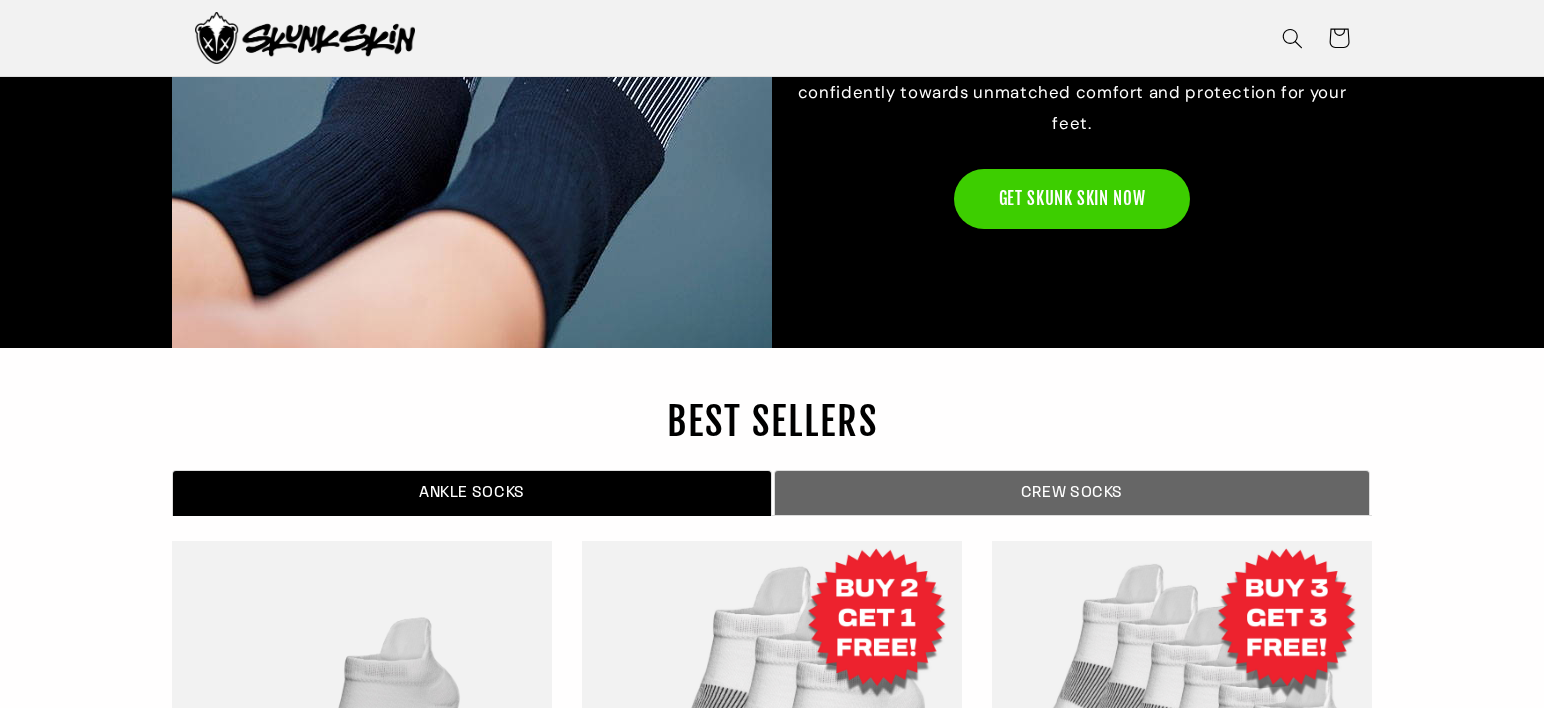 scroll, scrollTop: 6205, scrollLeft: 0, axis: vertical 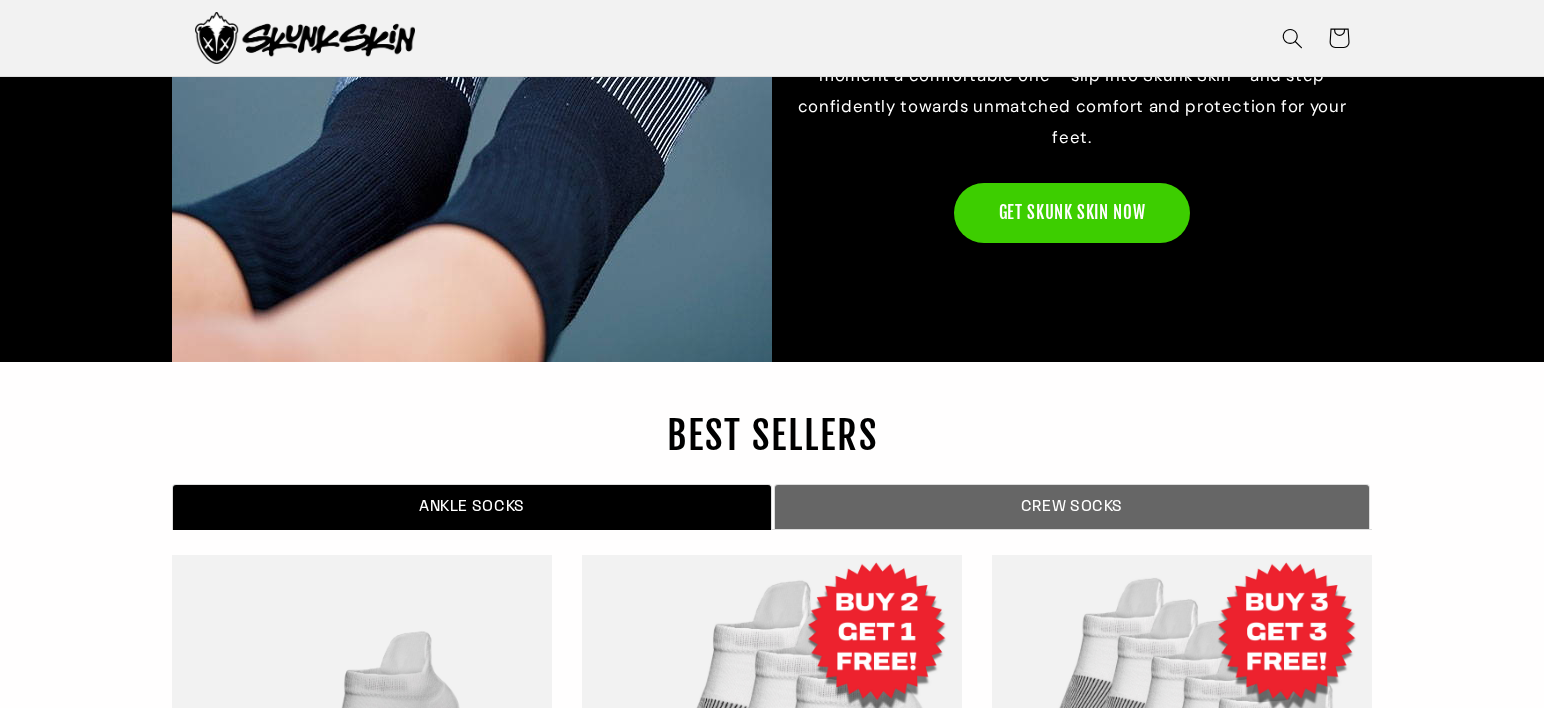 click on "CREW SOCKS" at bounding box center [1072, 507] 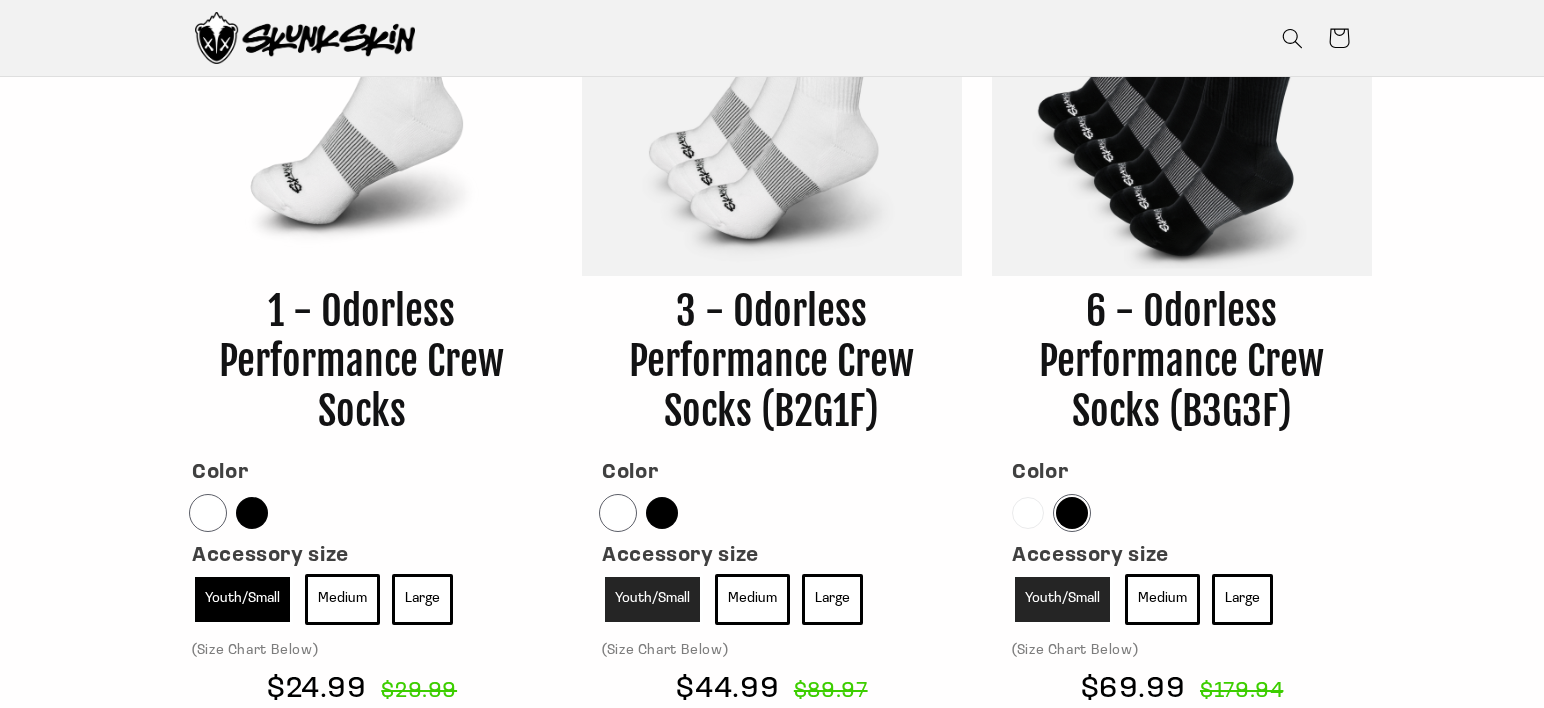 scroll, scrollTop: 6835, scrollLeft: 0, axis: vertical 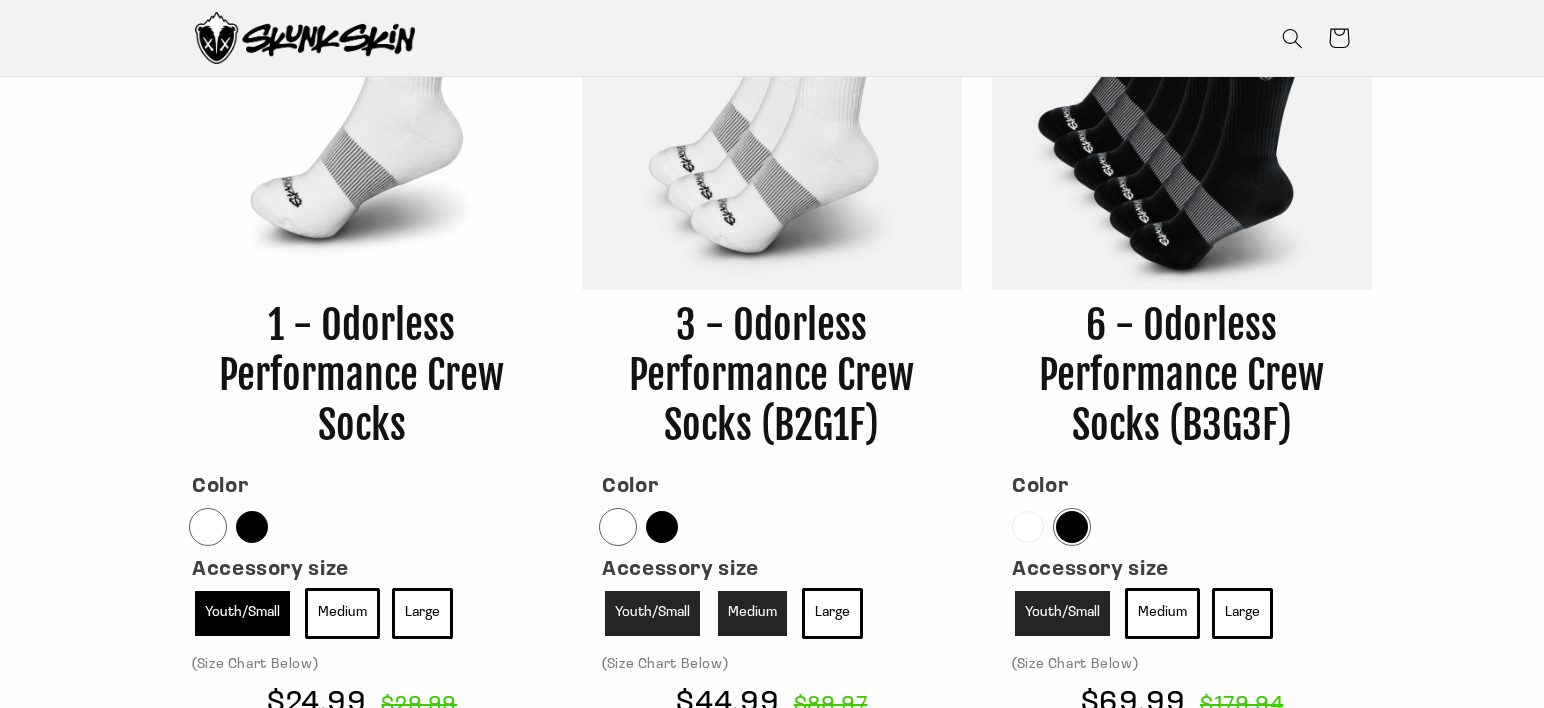 click on "Medium" at bounding box center (752, 613) 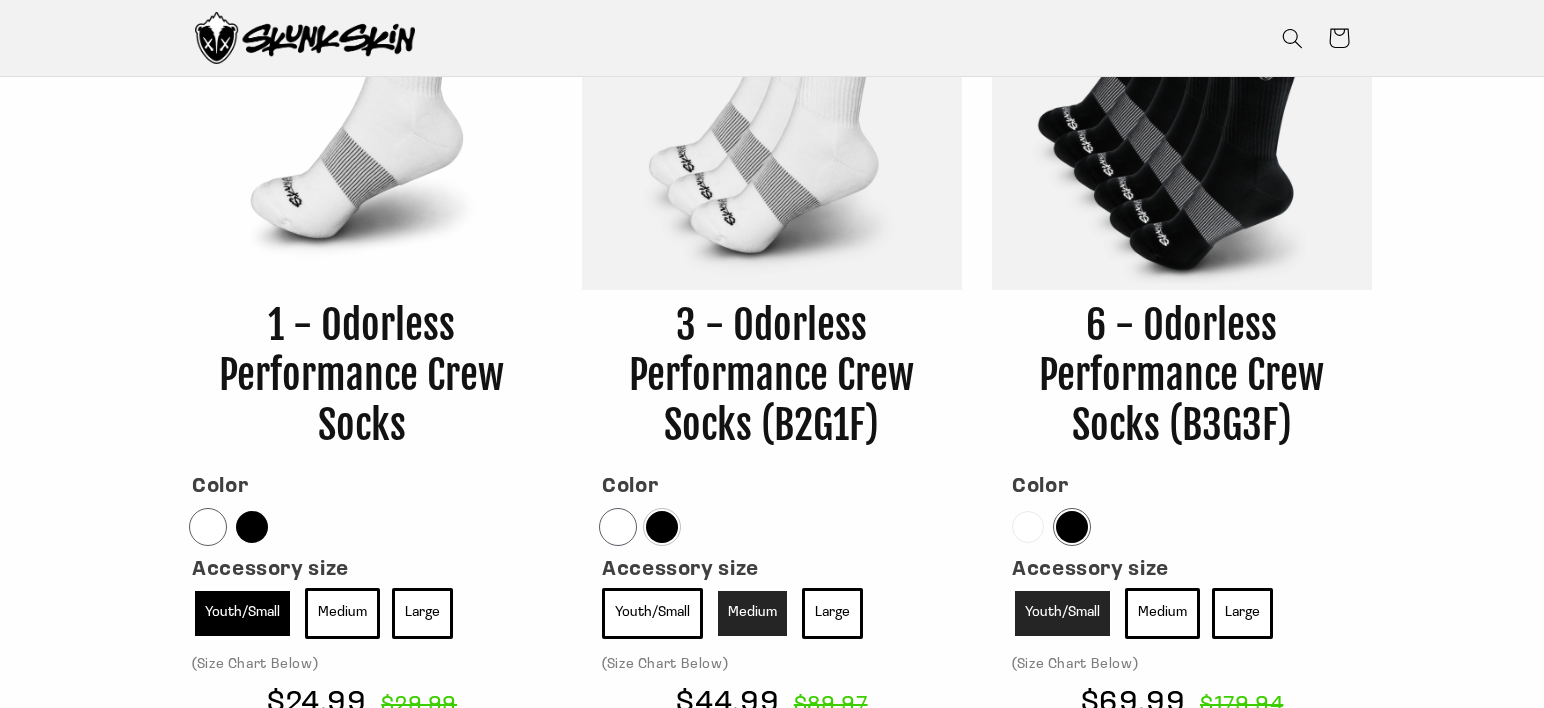 click at bounding box center [662, 527] 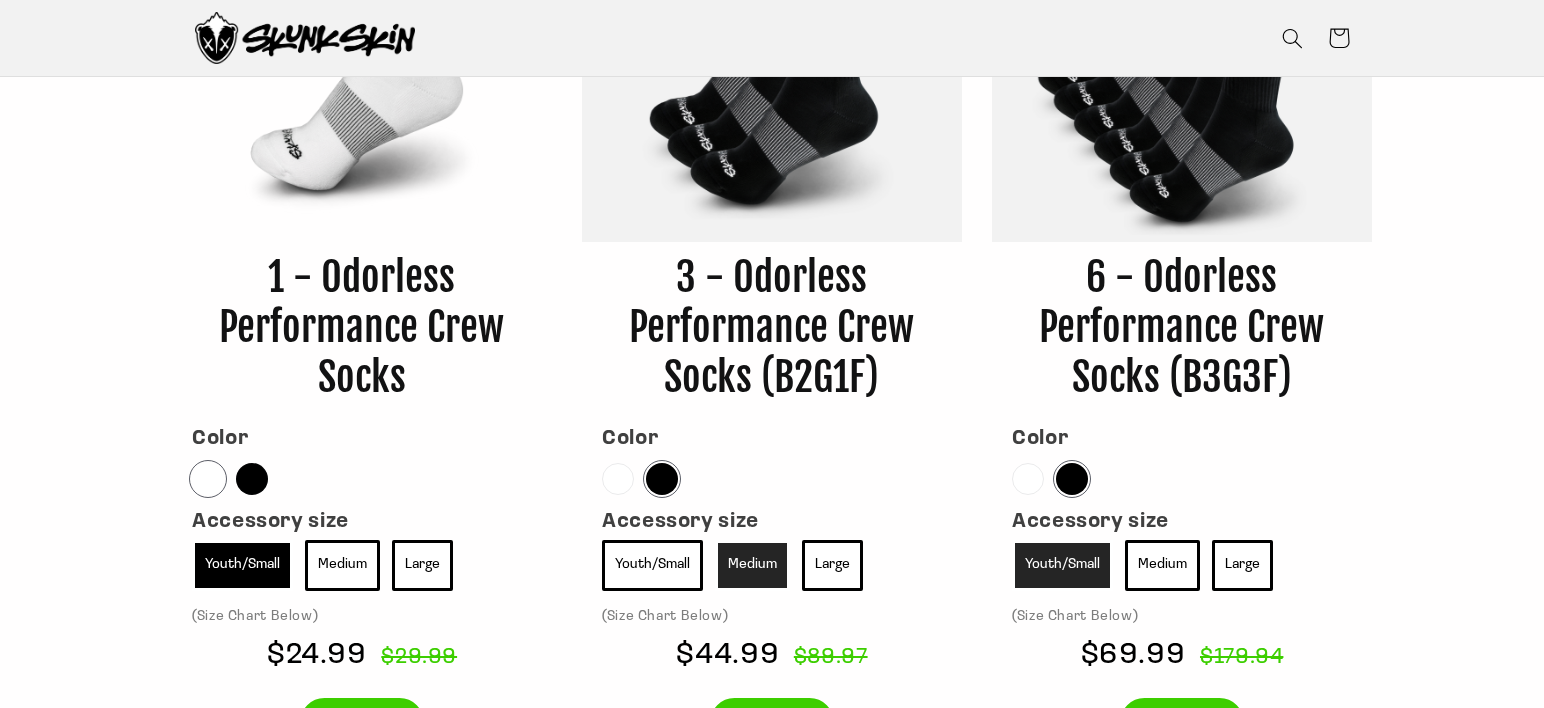scroll, scrollTop: 6869, scrollLeft: 0, axis: vertical 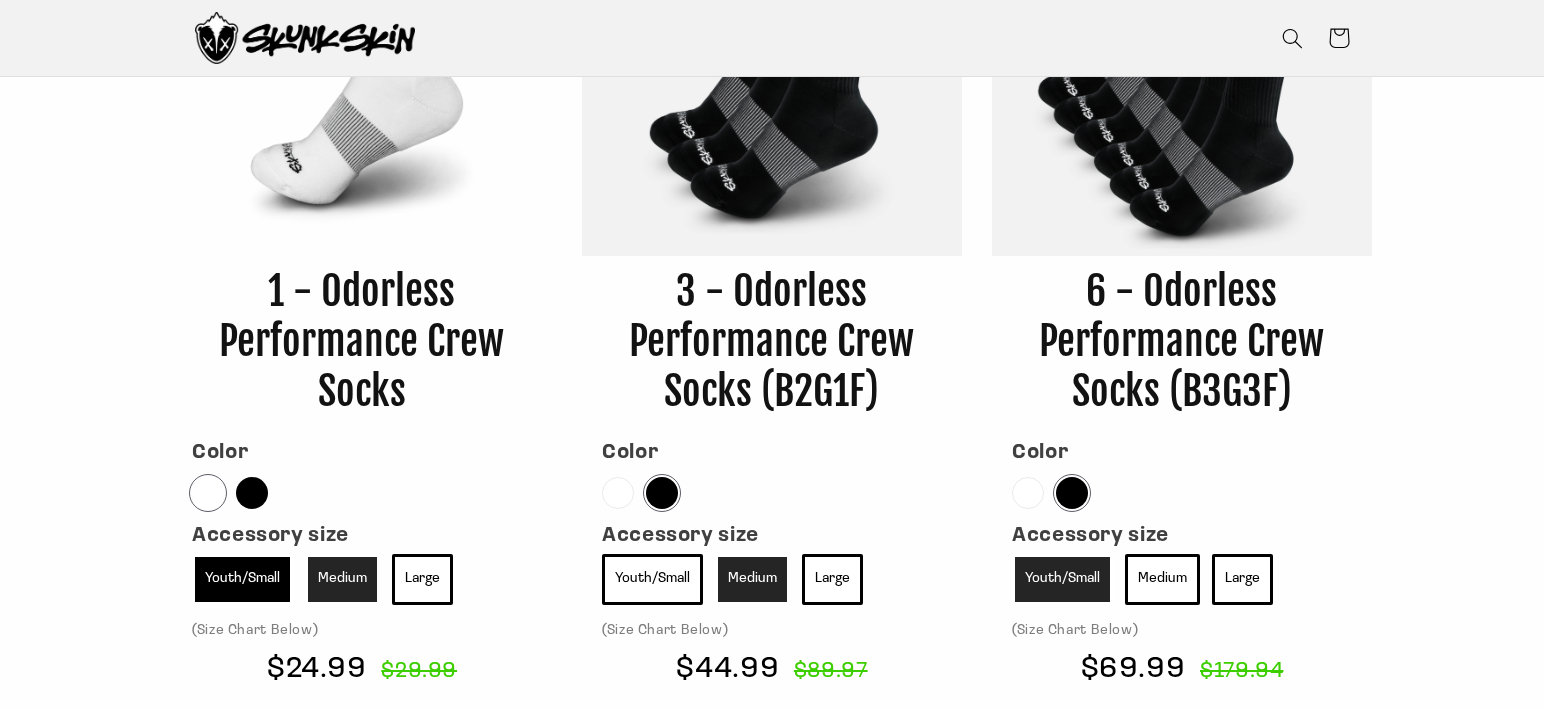 click on "Medium" at bounding box center [342, 579] 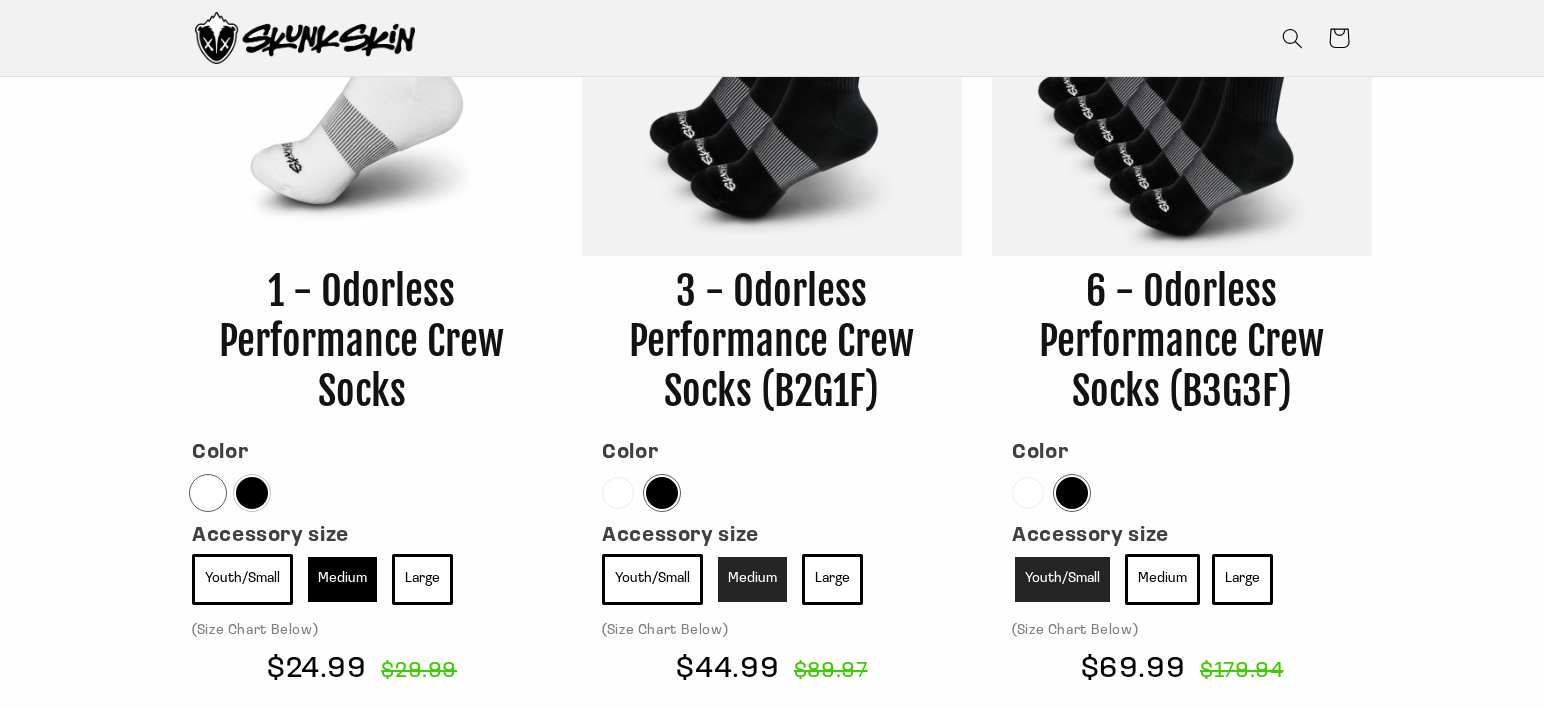click at bounding box center (252, 493) 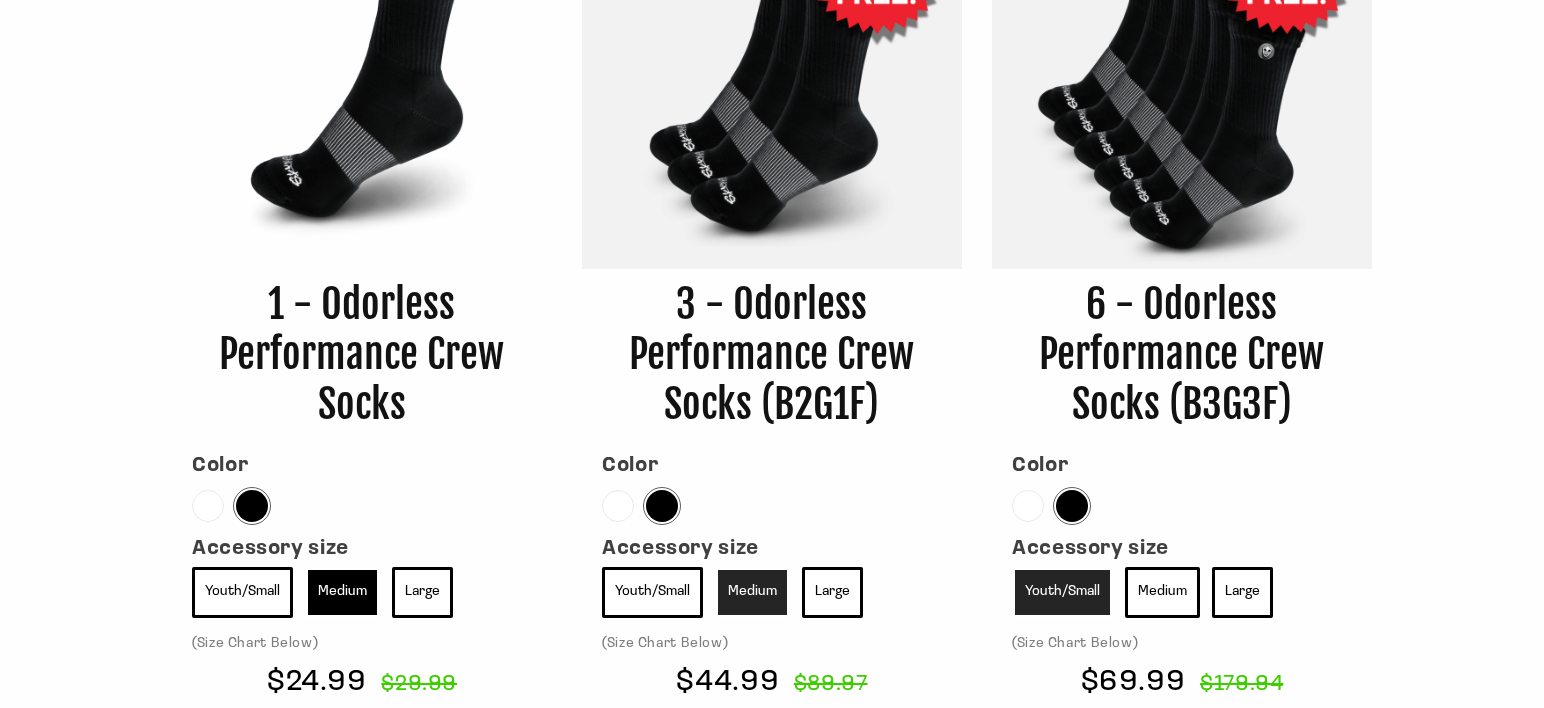 scroll, scrollTop: 6884, scrollLeft: 0, axis: vertical 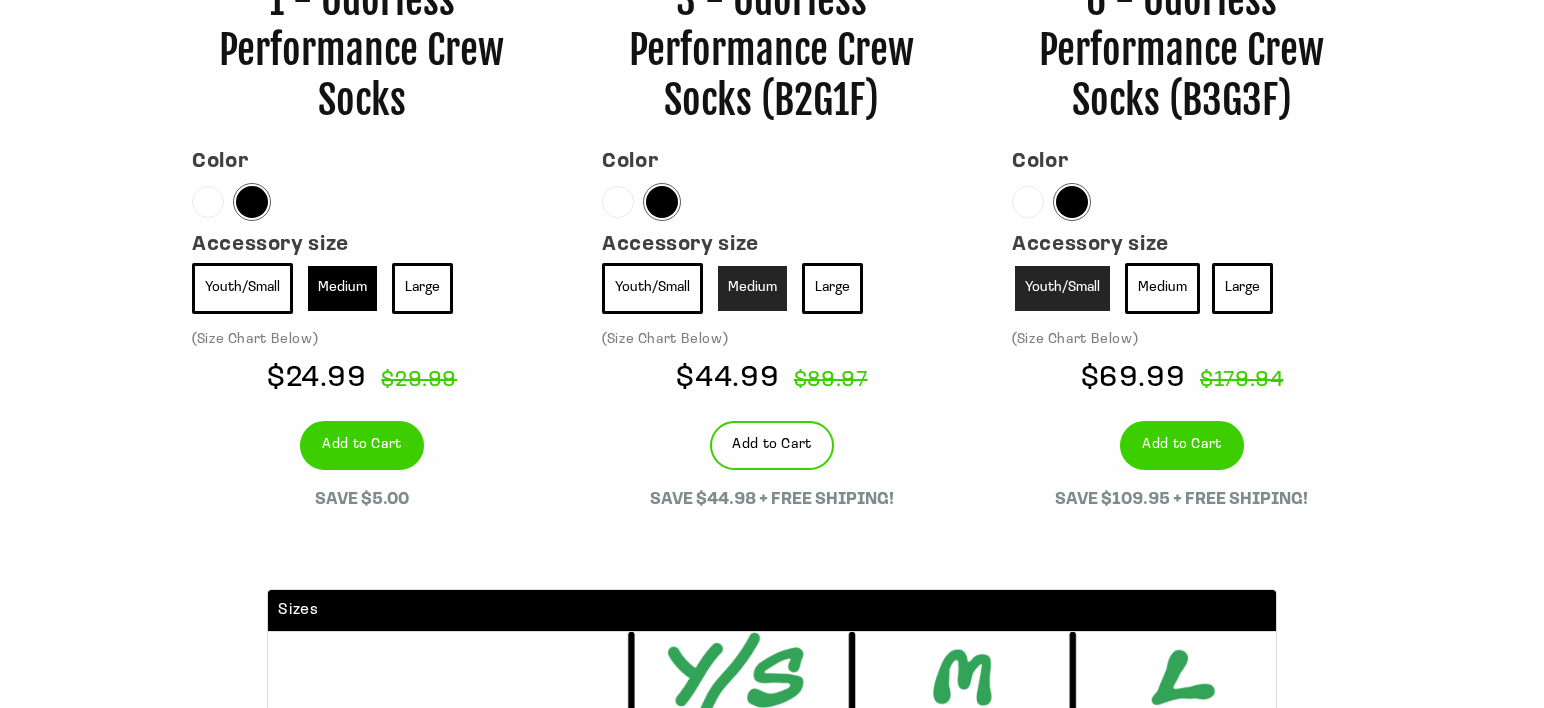click on "Add to Cart" at bounding box center (772, 445) 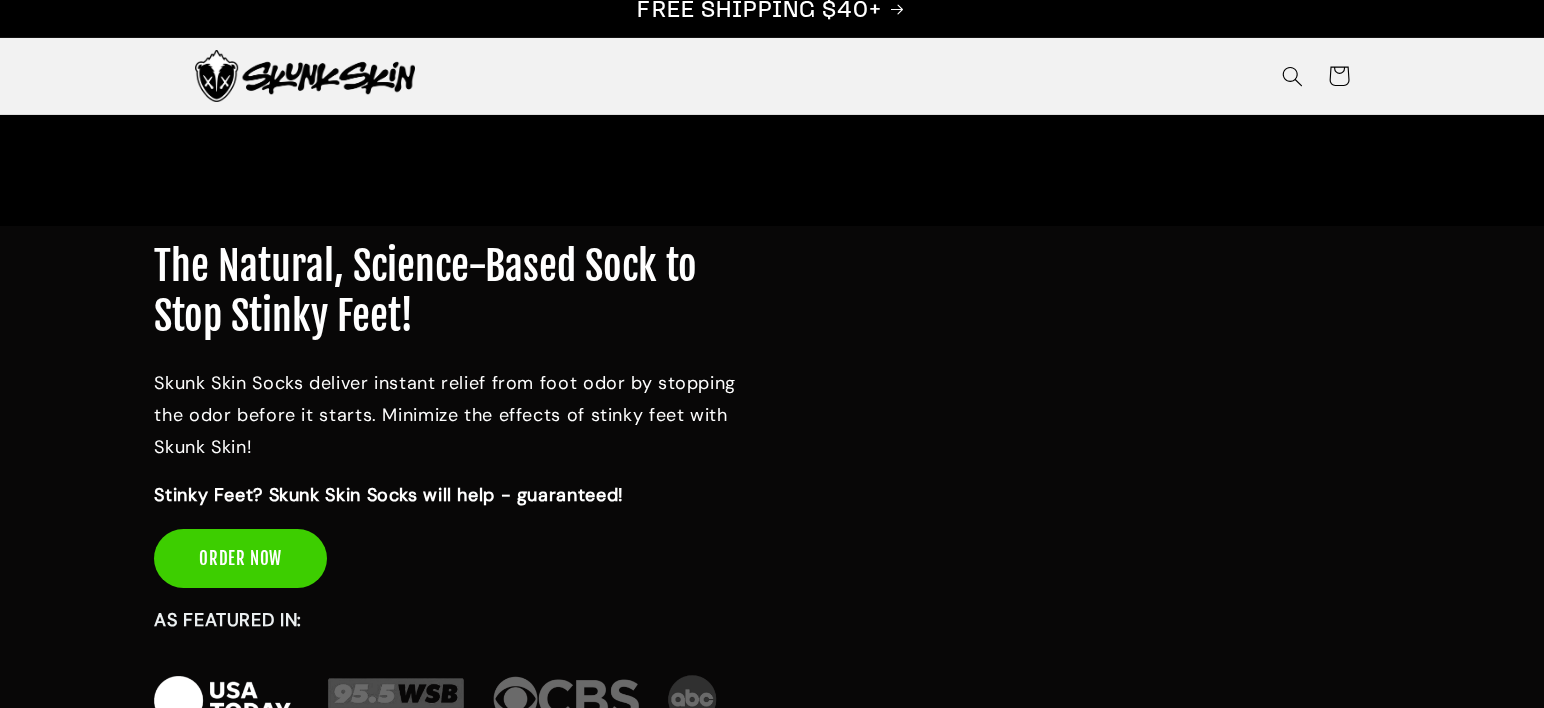 scroll, scrollTop: 0, scrollLeft: 0, axis: both 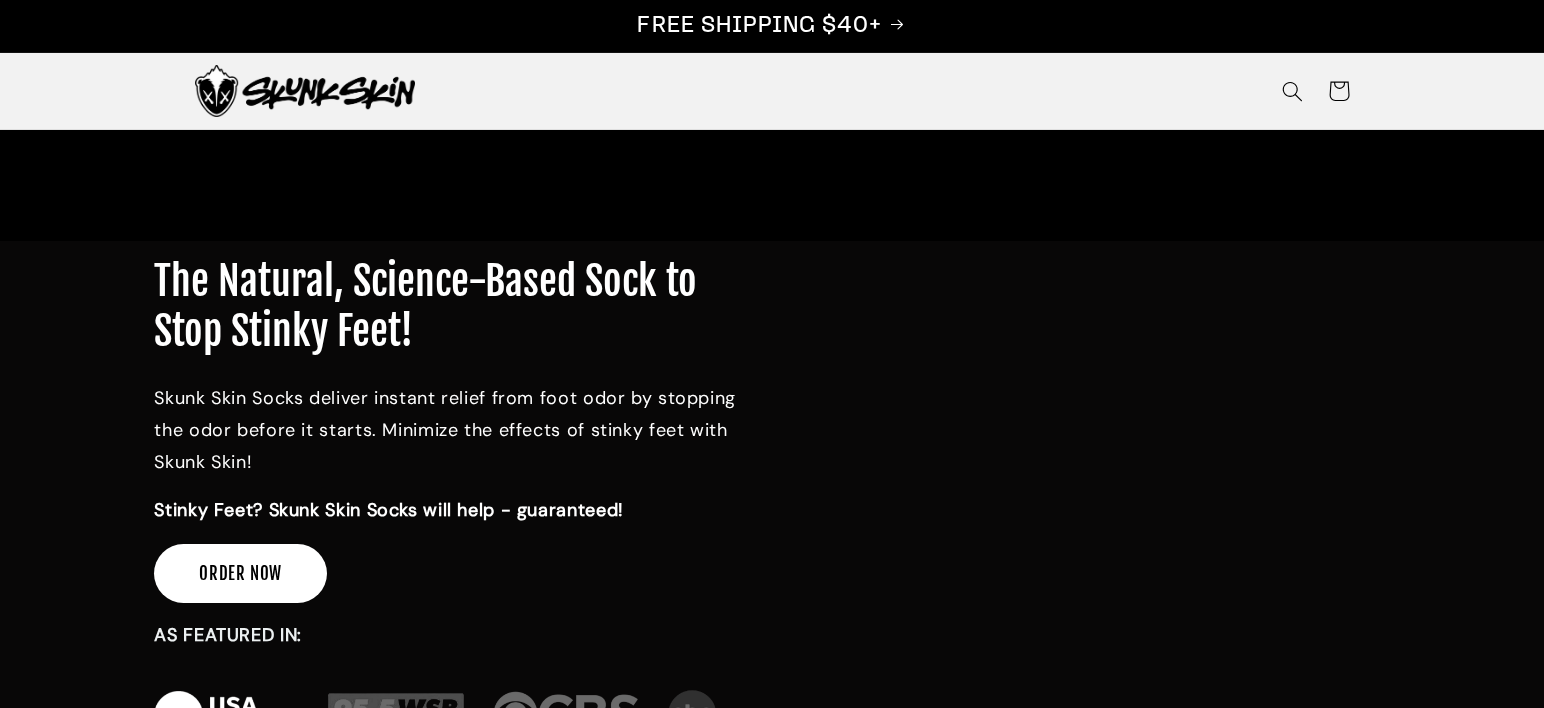 click on "ORDER NOW" at bounding box center (240, 574) 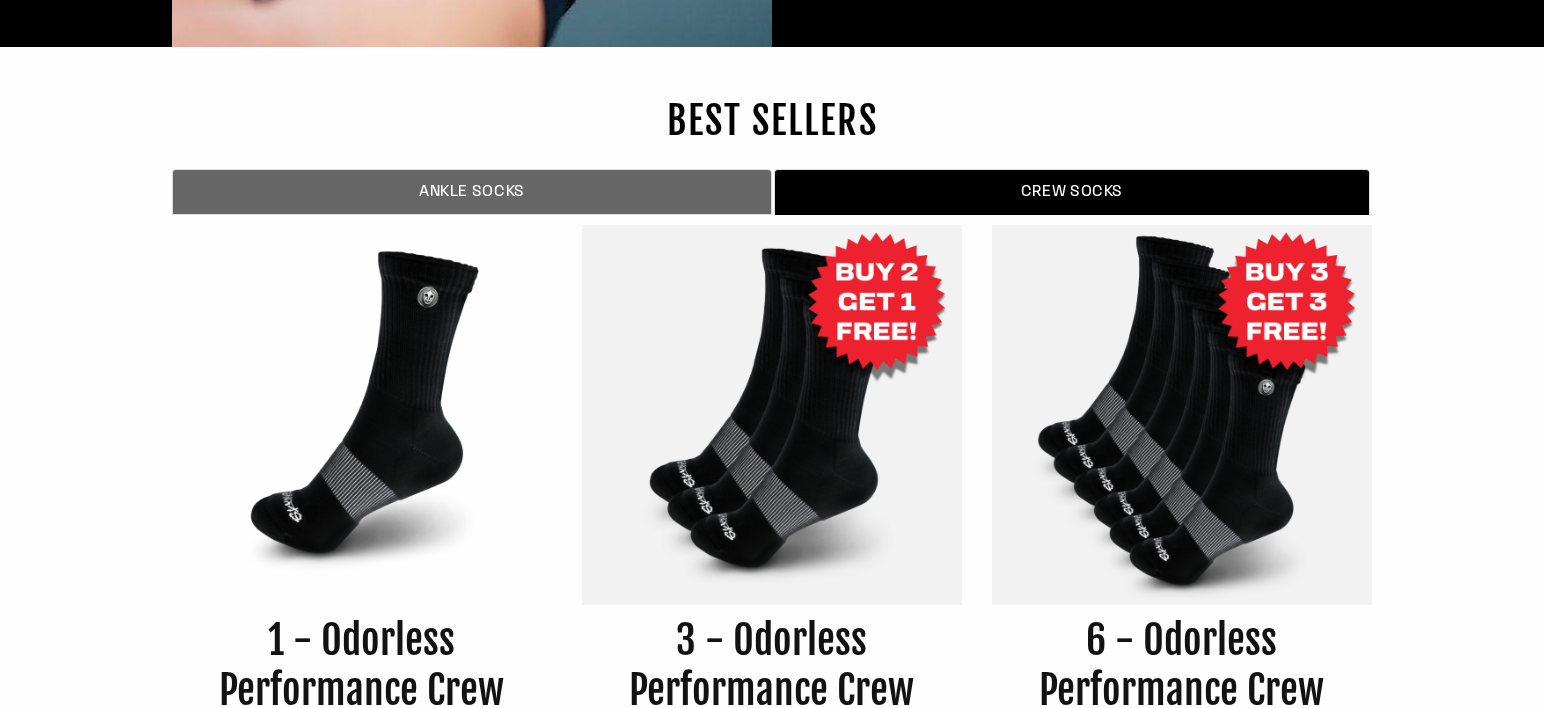 scroll, scrollTop: 6567, scrollLeft: 0, axis: vertical 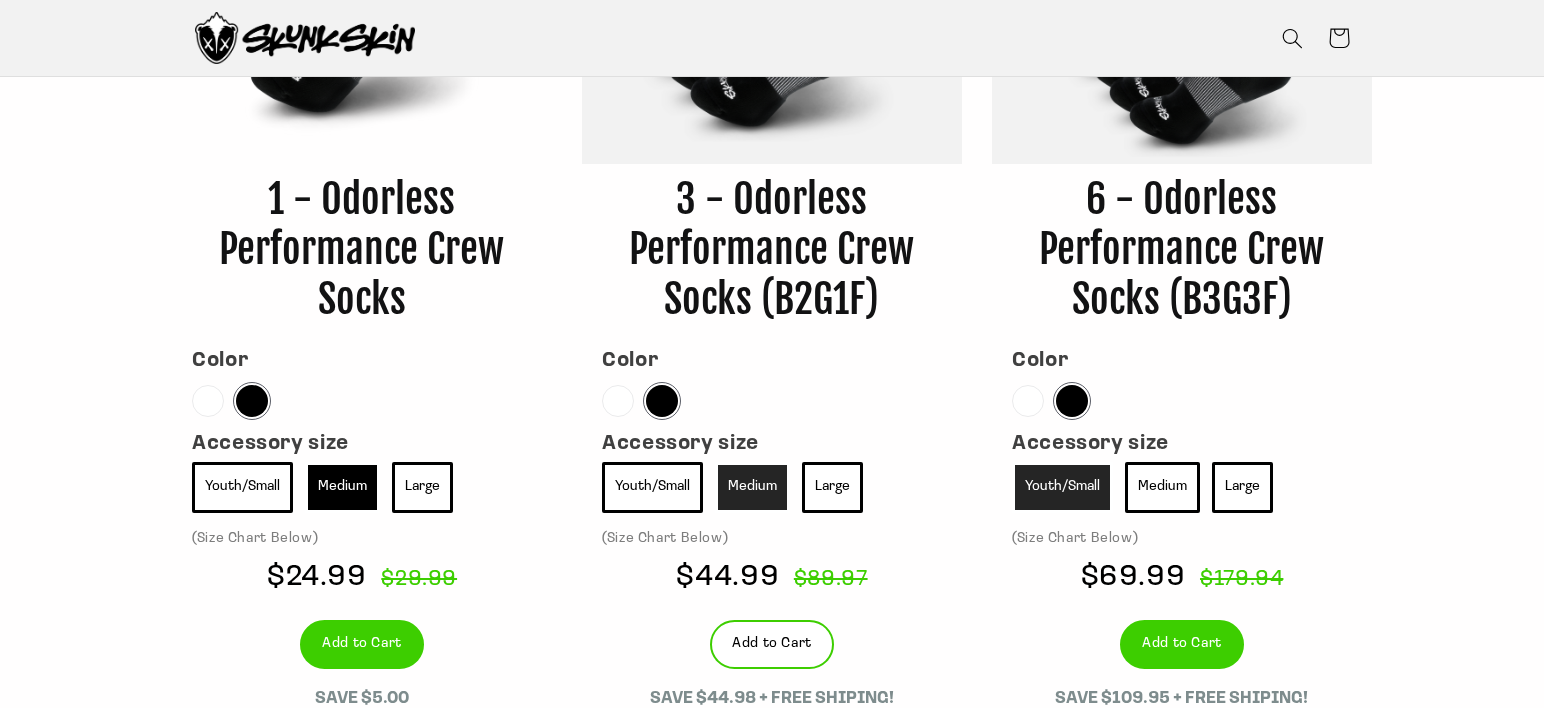 click on "Add to Cart" at bounding box center [772, 644] 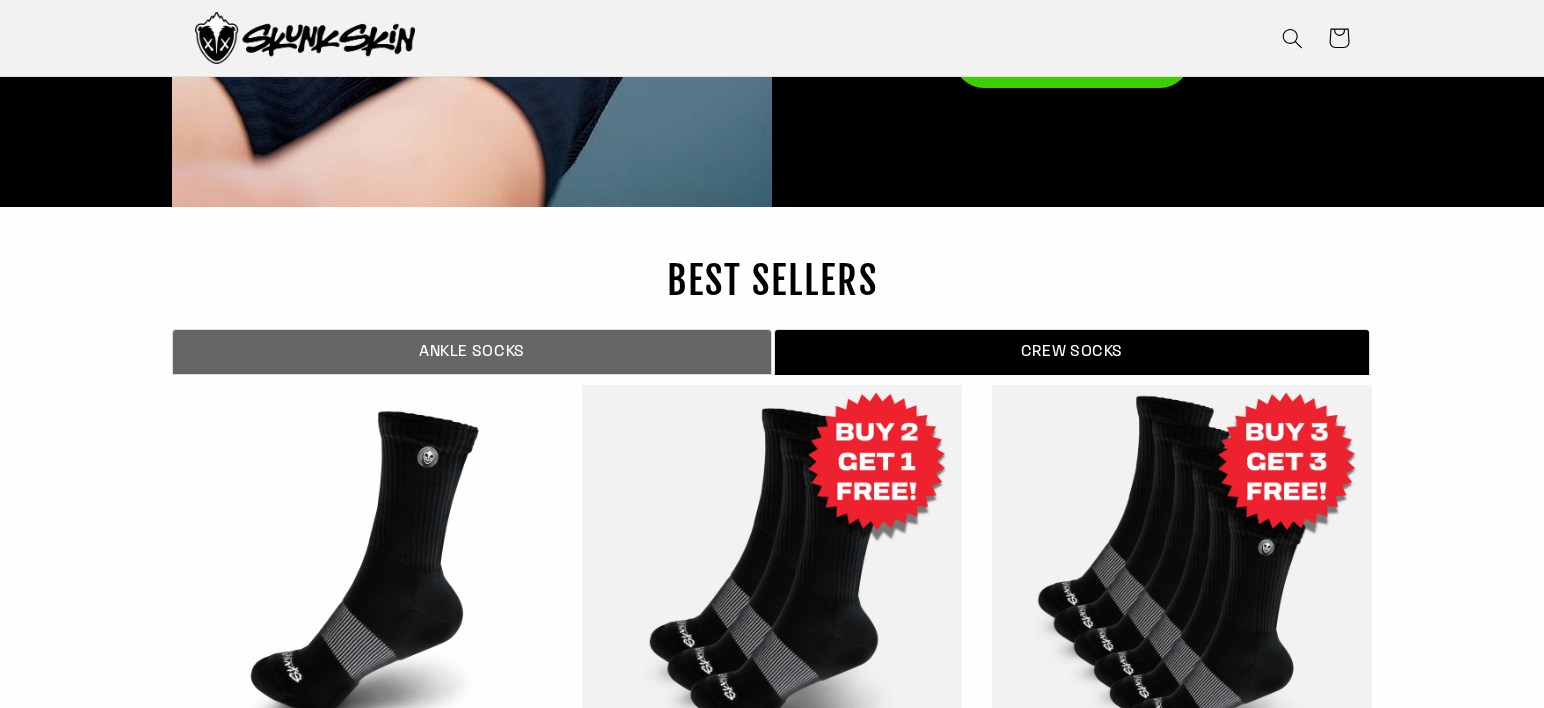 scroll, scrollTop: 6290, scrollLeft: 0, axis: vertical 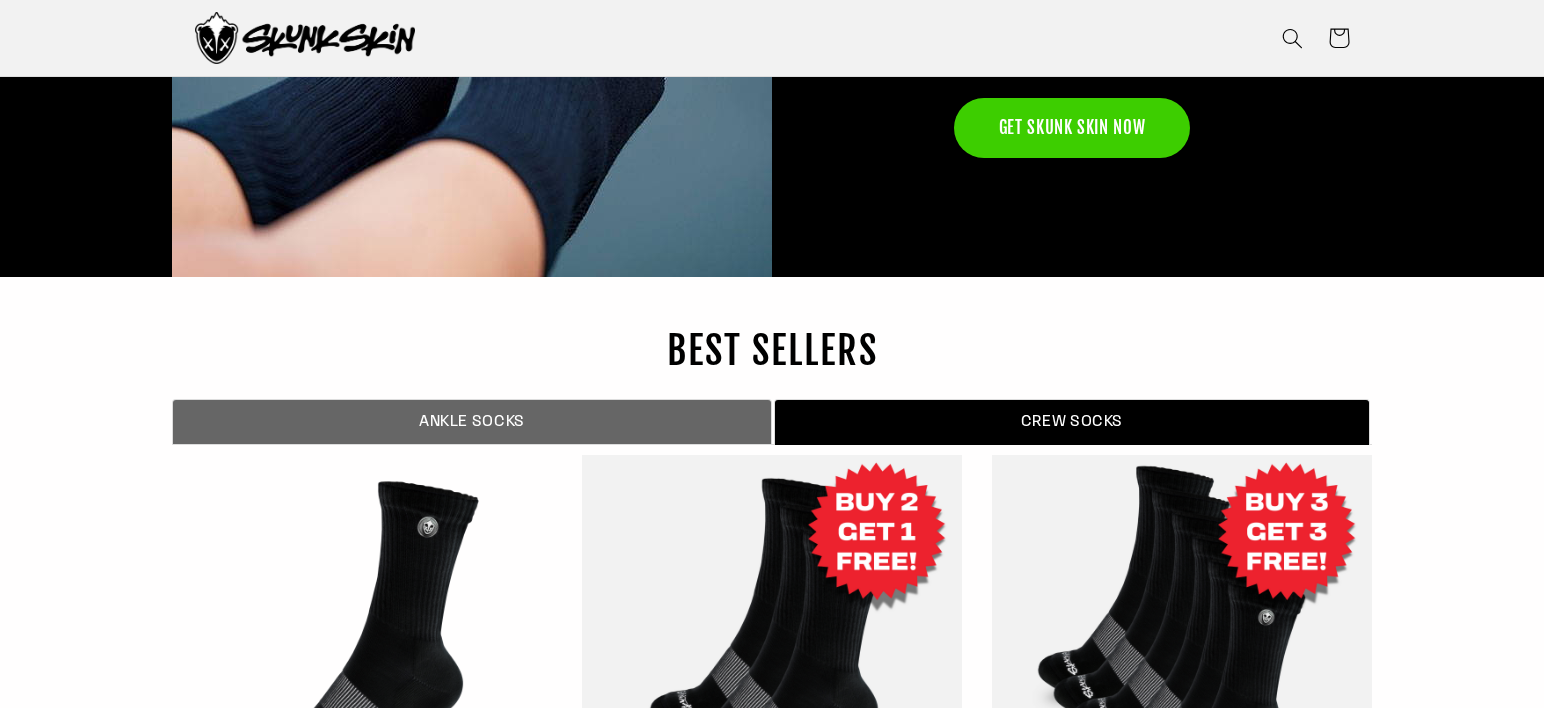 click on "ANKLE SOCKS" at bounding box center [472, 422] 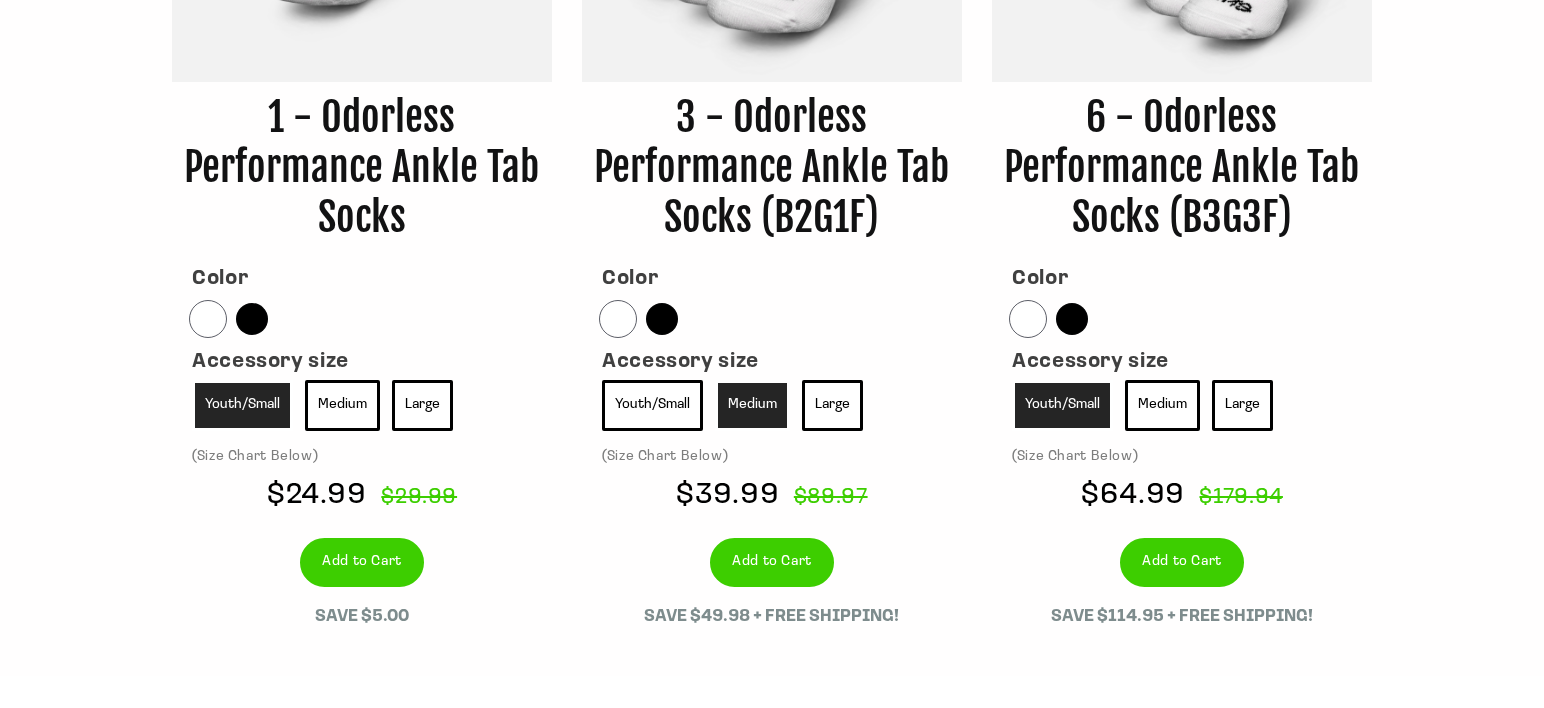 scroll, scrollTop: 7072, scrollLeft: 0, axis: vertical 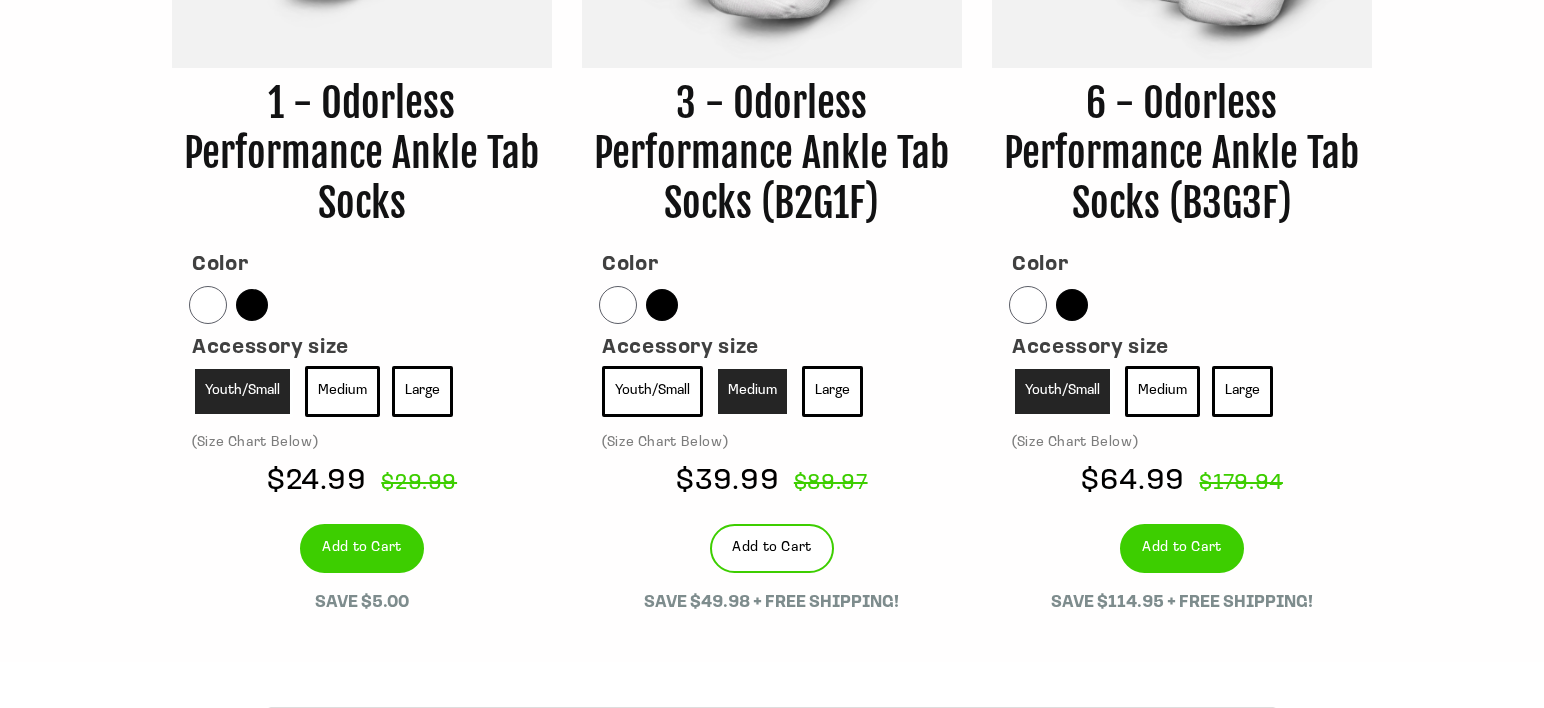 click on "Add to Cart" at bounding box center (772, 548) 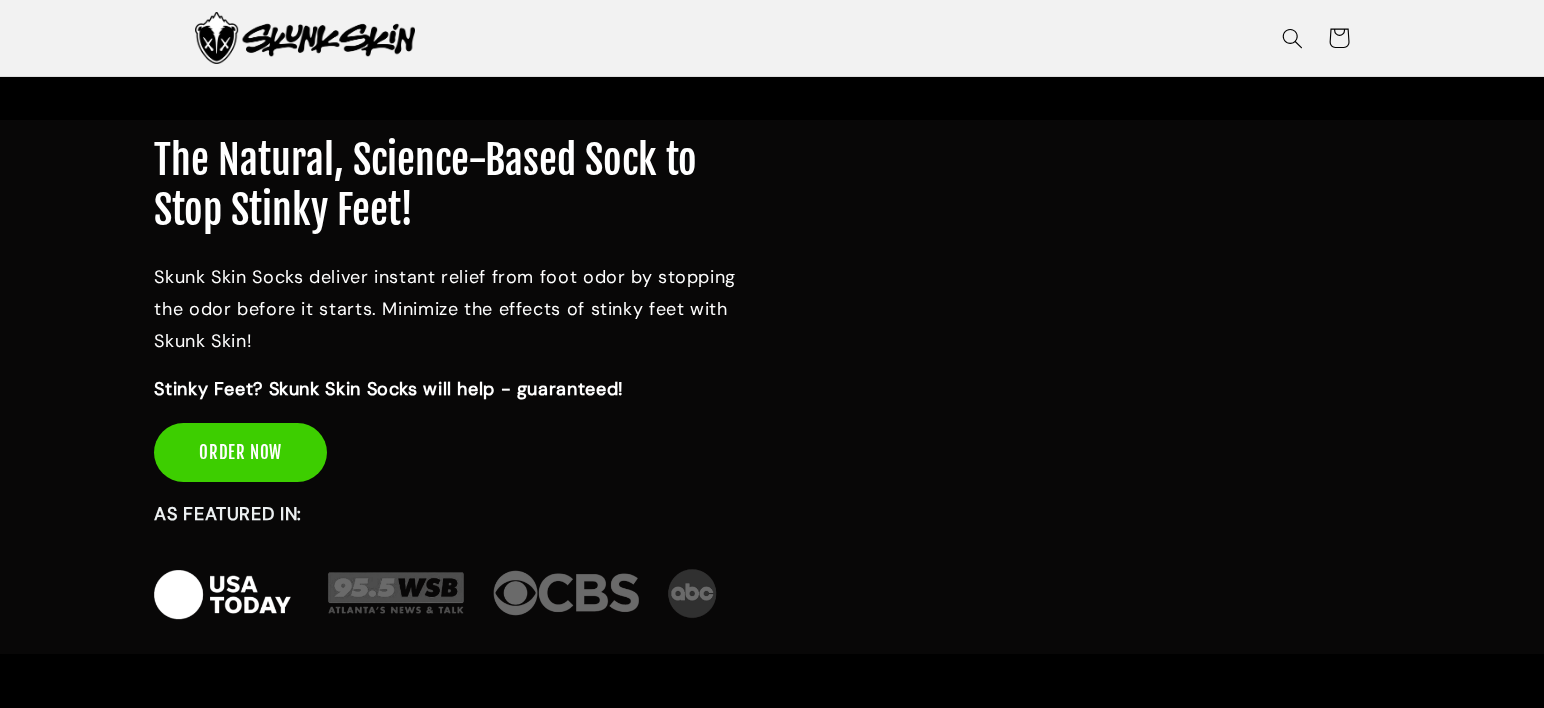 scroll, scrollTop: 0, scrollLeft: 0, axis: both 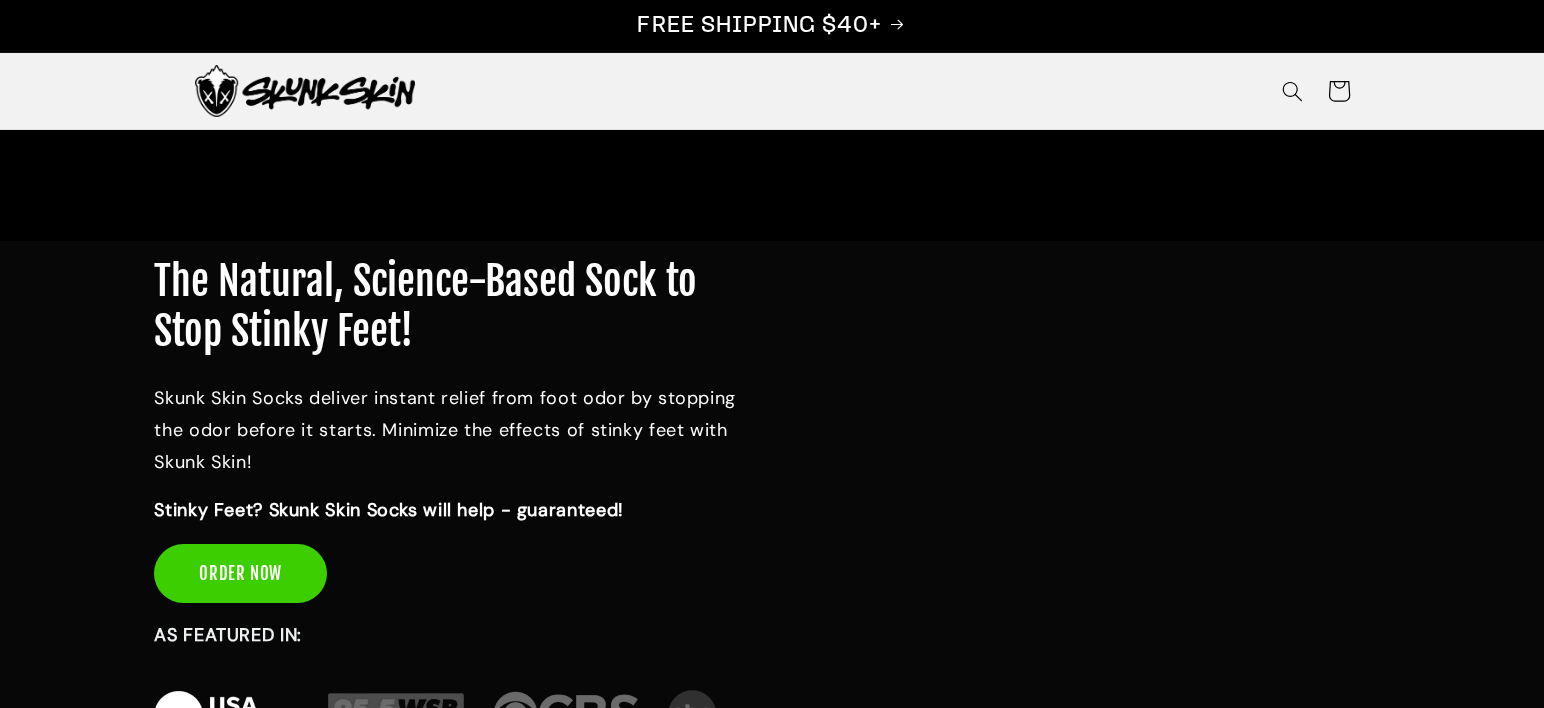 click 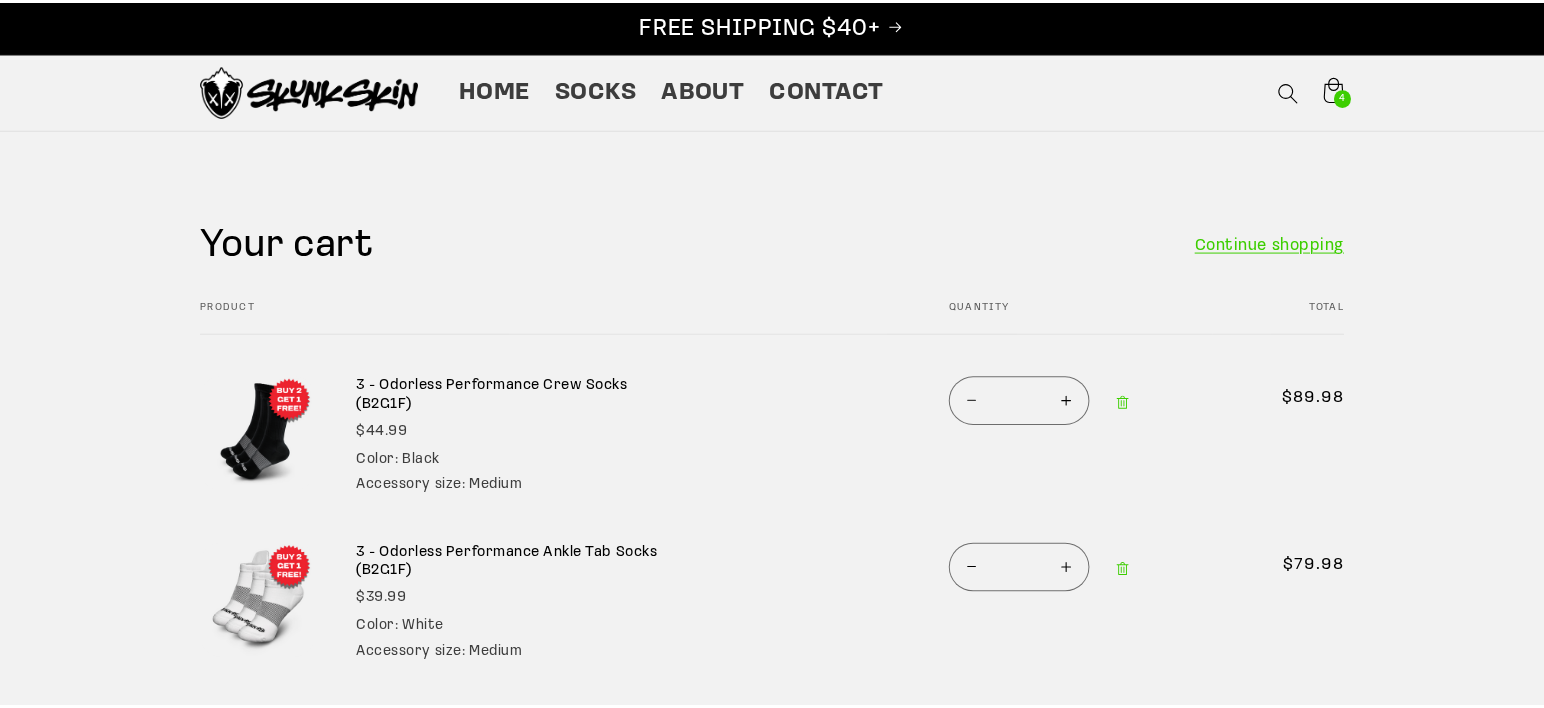 scroll, scrollTop: 0, scrollLeft: 0, axis: both 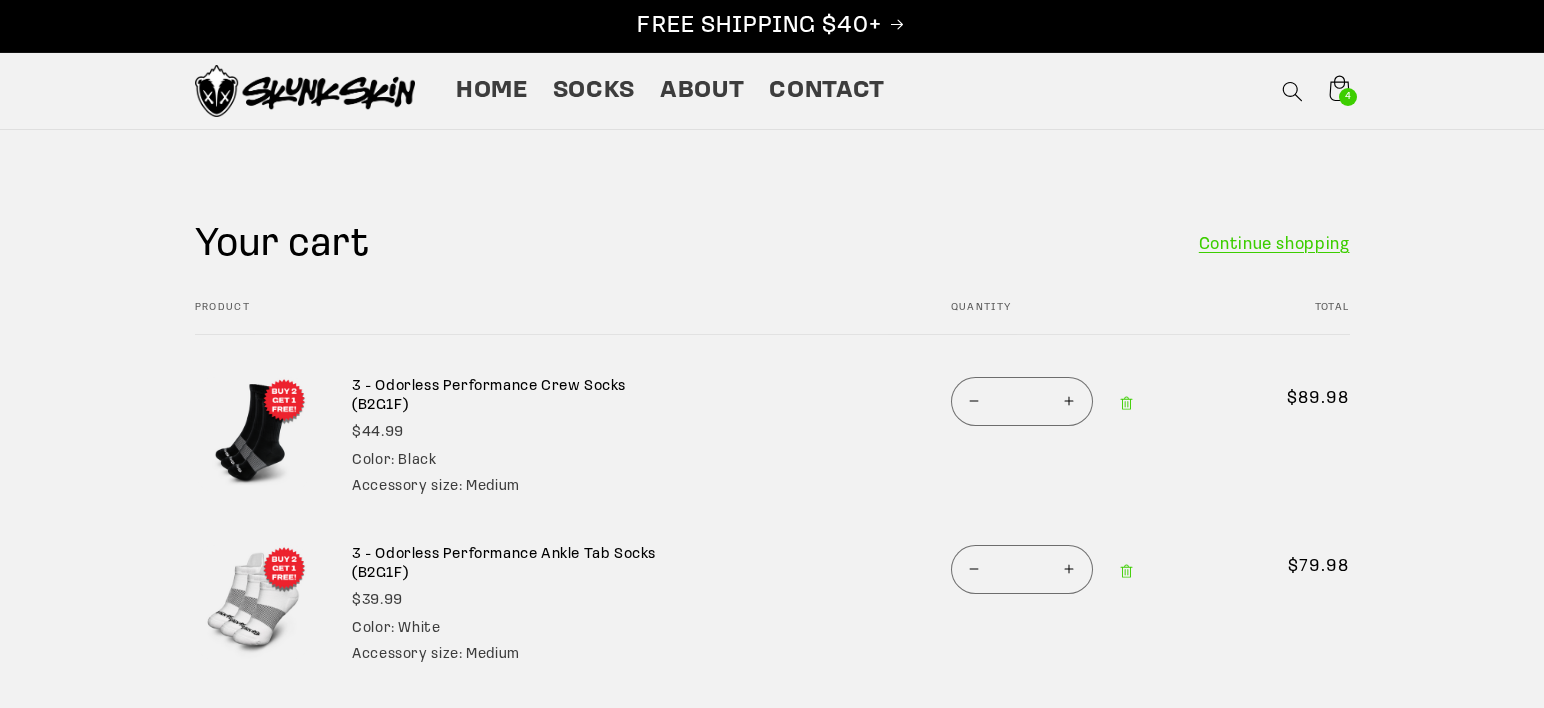 click on "Decrease quantity for 3 - Odorless Performance Crew Socks (B2G1F)" at bounding box center [974, 401] 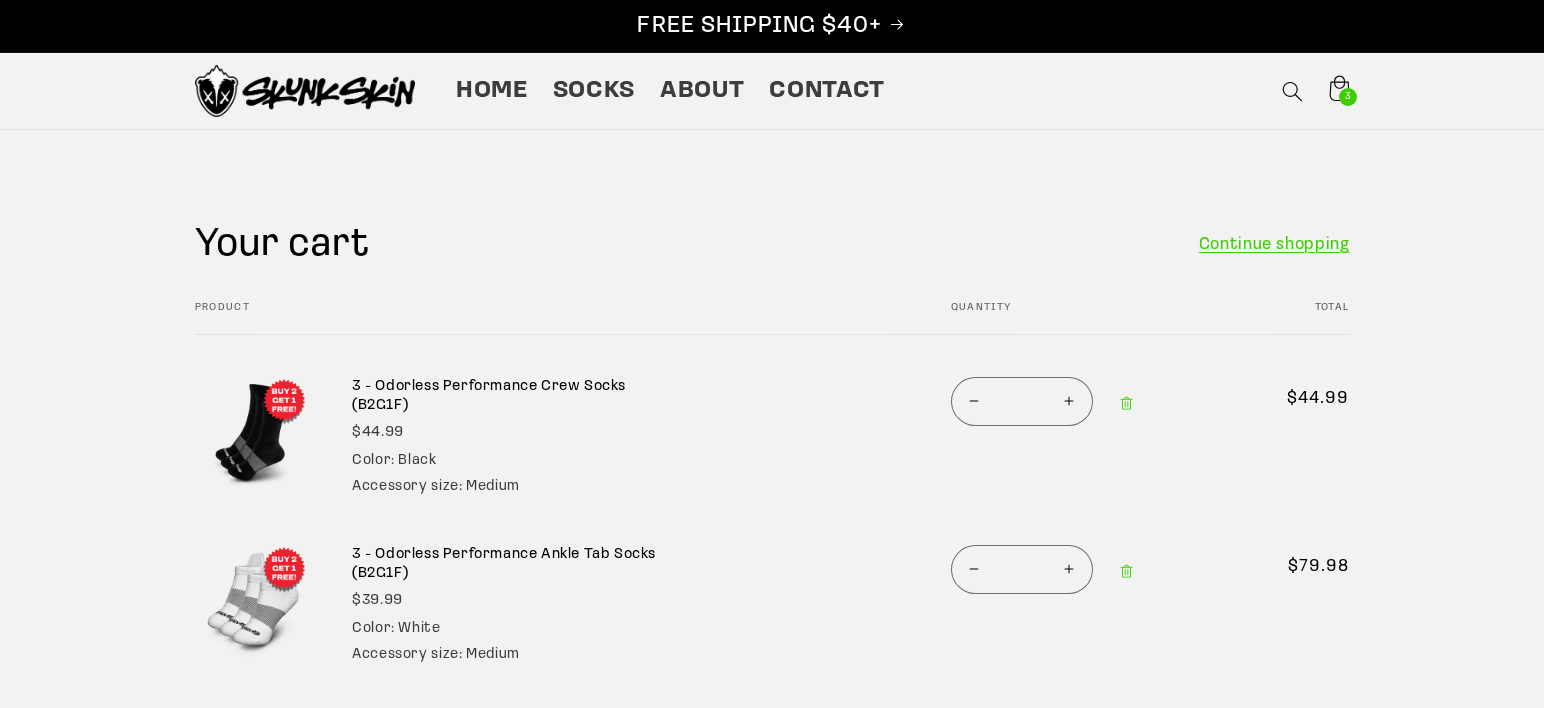 click on "Decrease quantity for 3 - Odorless Performance Ankle Tab Socks (B2G1F)" at bounding box center (974, 569) 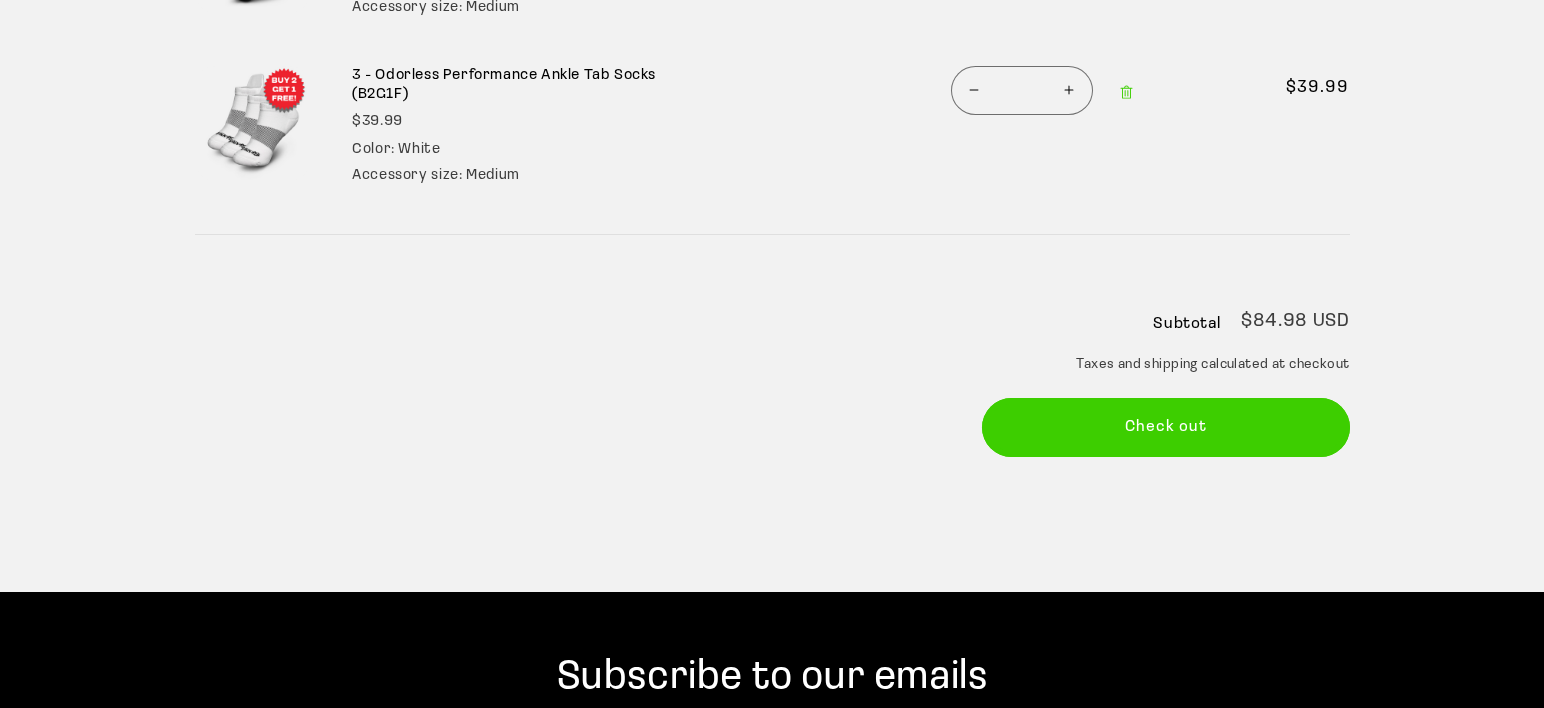 scroll, scrollTop: 503, scrollLeft: 0, axis: vertical 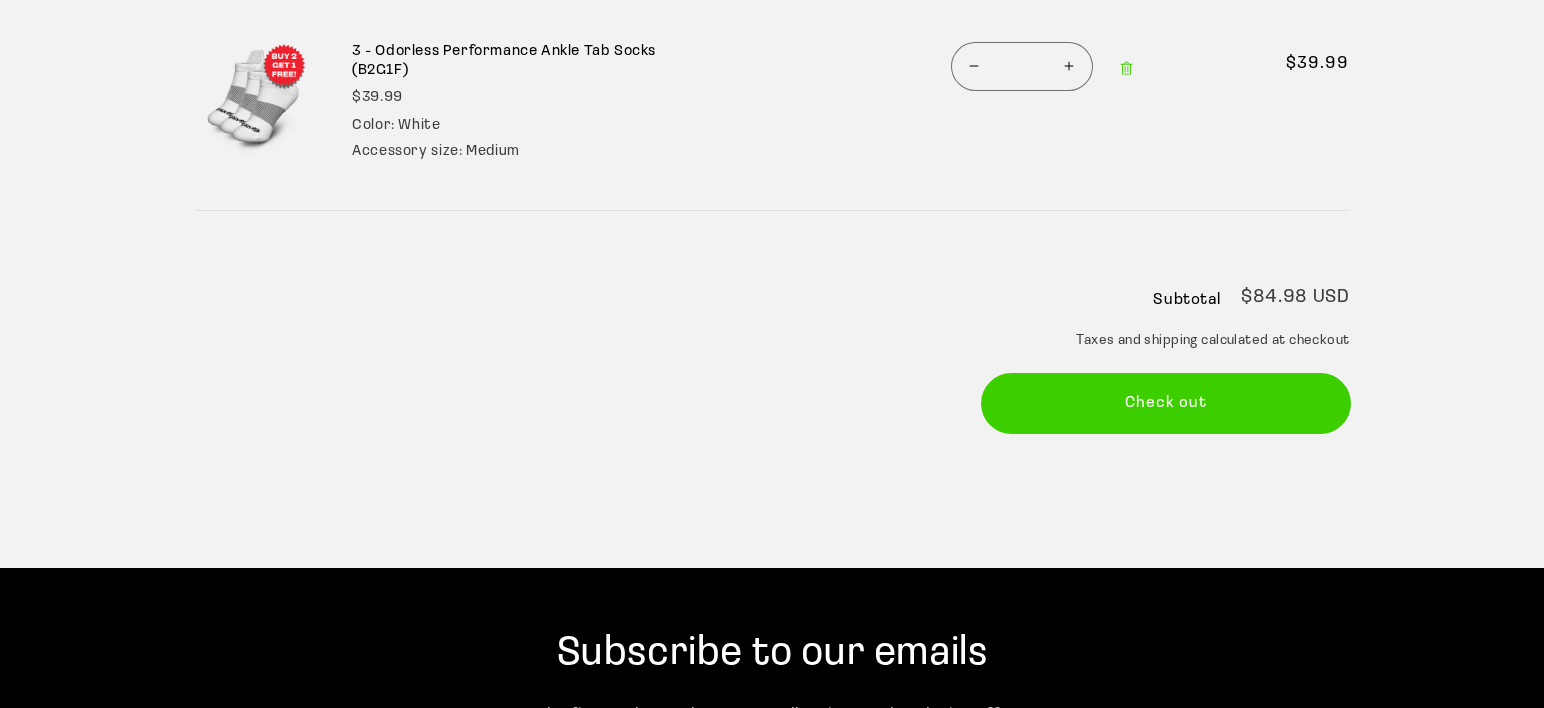 click on "Check out" at bounding box center [1166, 403] 